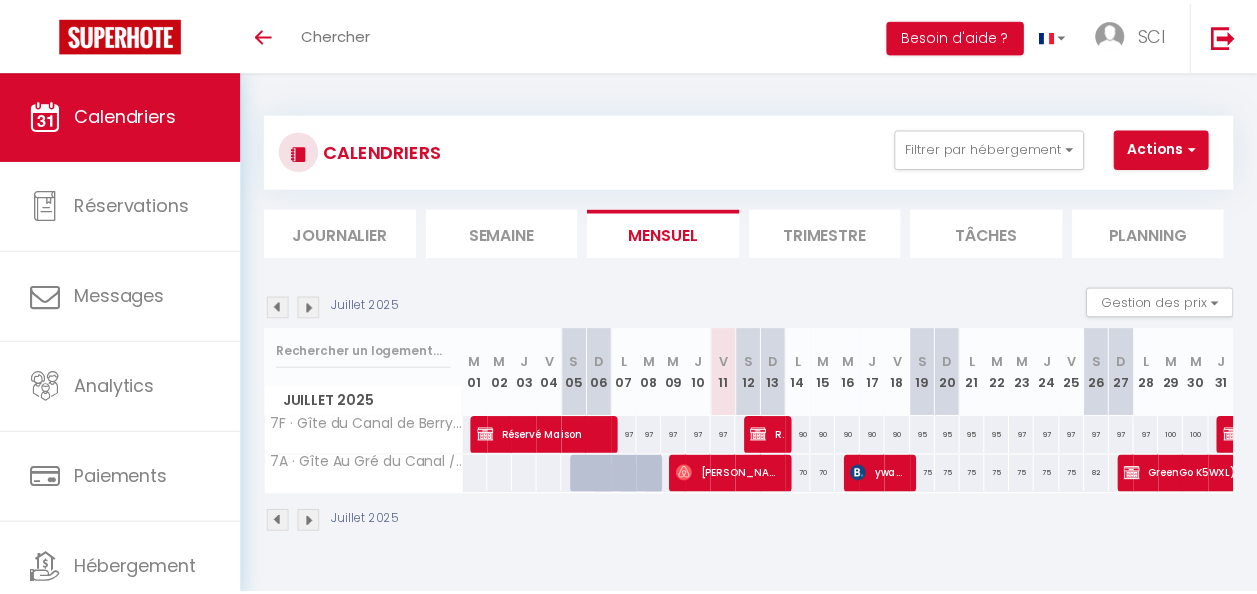 scroll, scrollTop: 0, scrollLeft: 0, axis: both 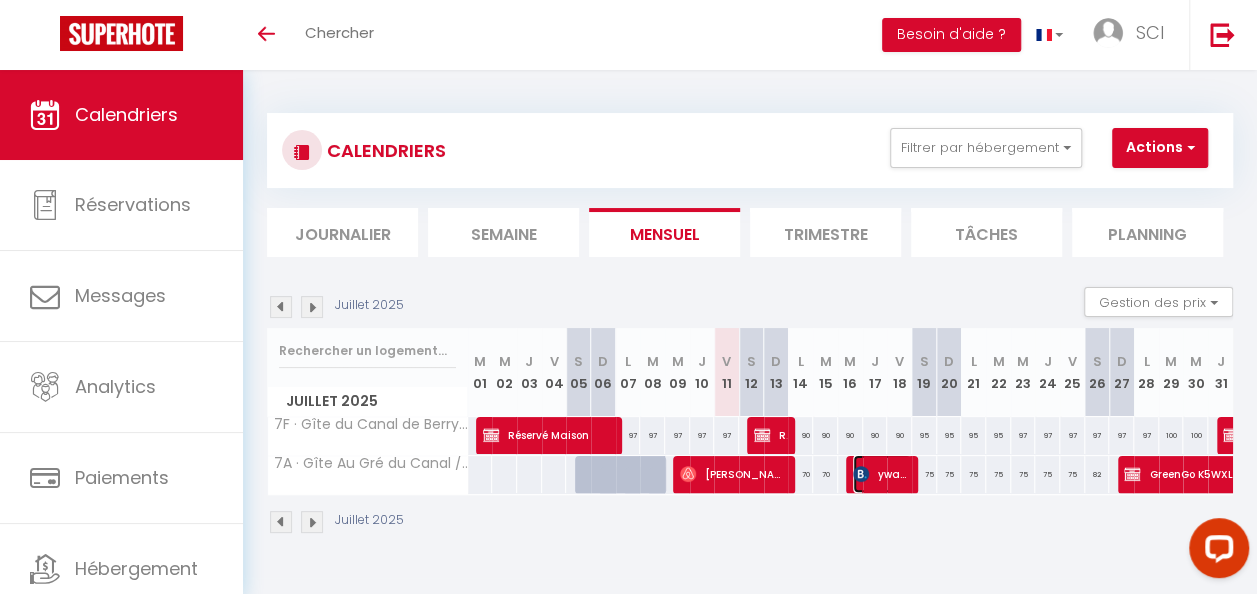 click on "ywann penru" at bounding box center (882, 474) 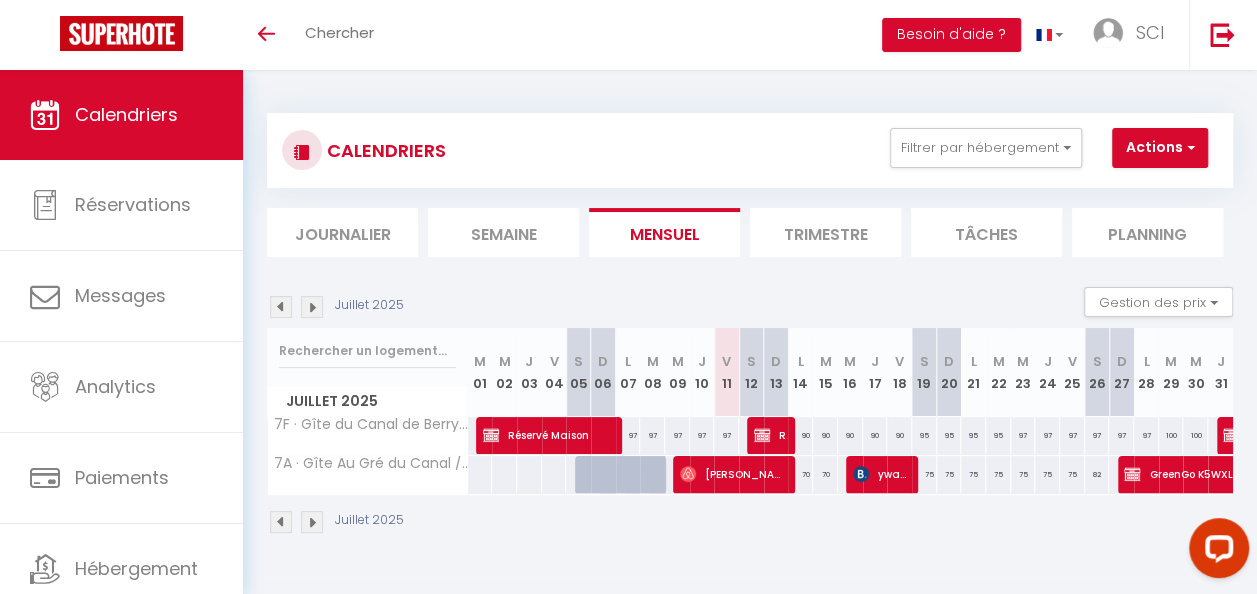 select on "OK" 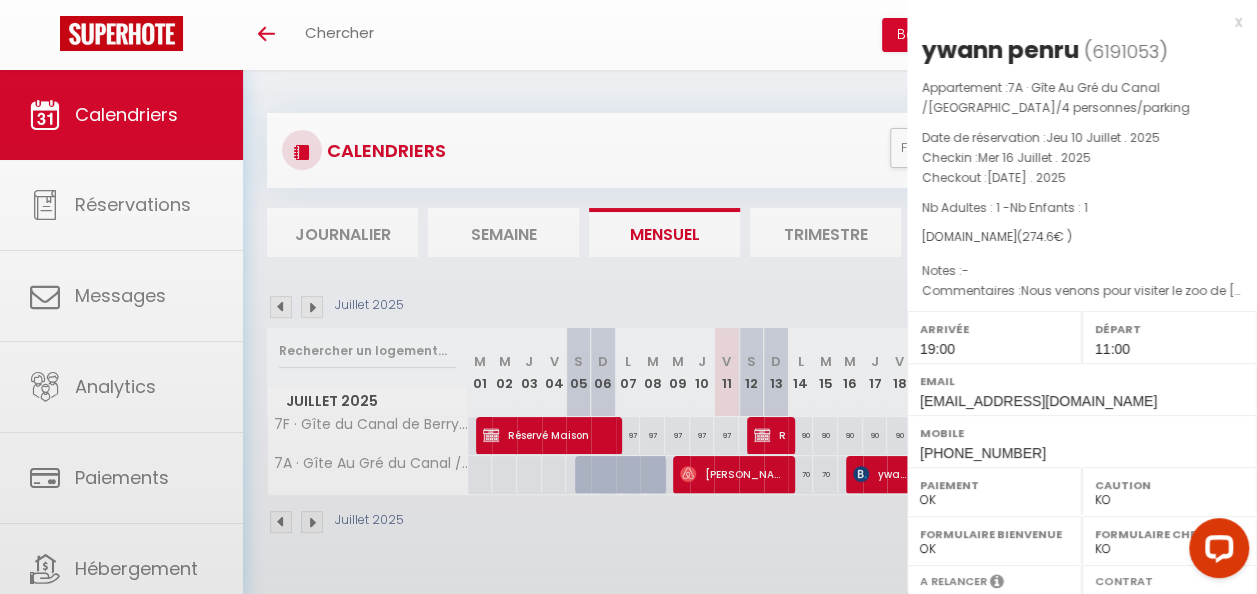 click at bounding box center (628, 297) 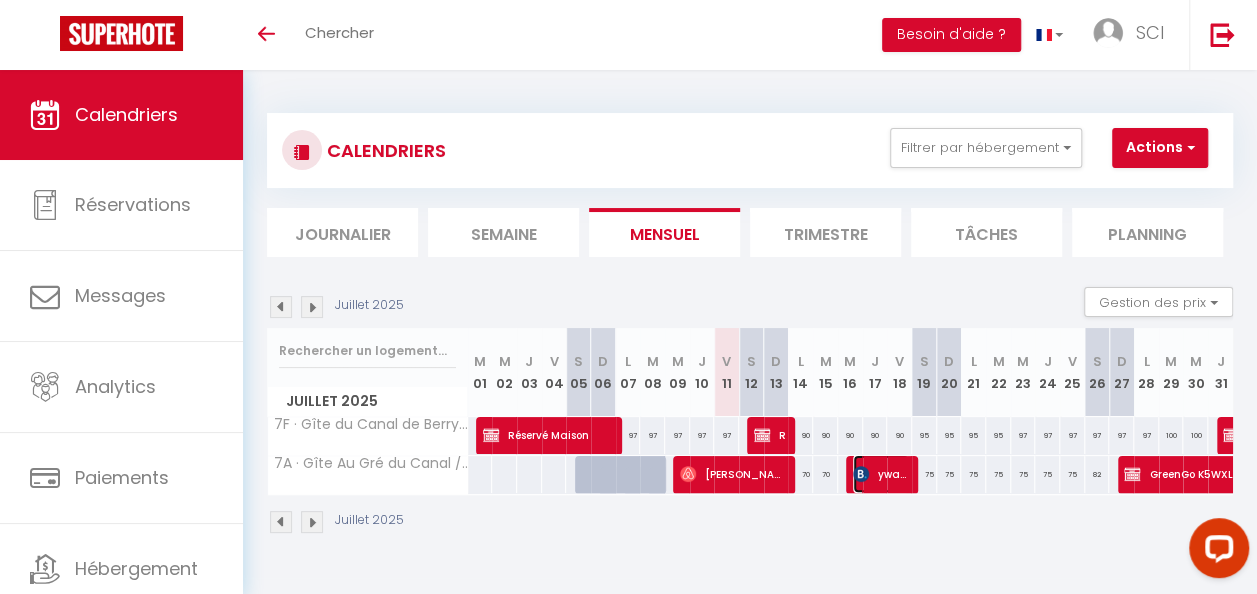 click on "ywann penru" at bounding box center (881, 474) 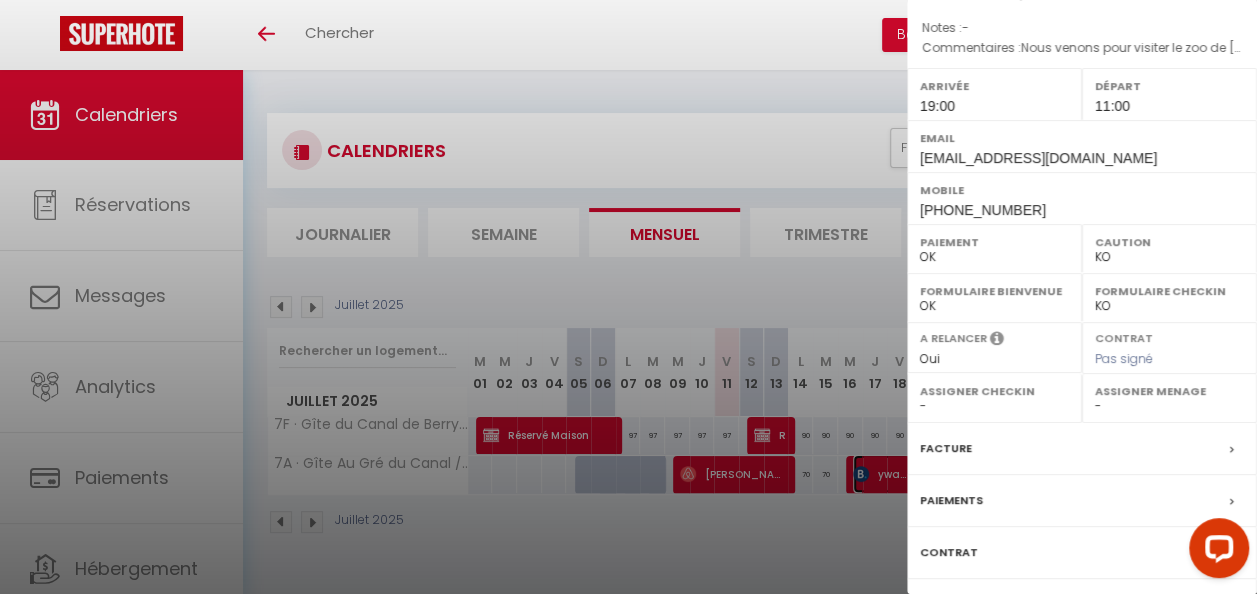 scroll, scrollTop: 353, scrollLeft: 0, axis: vertical 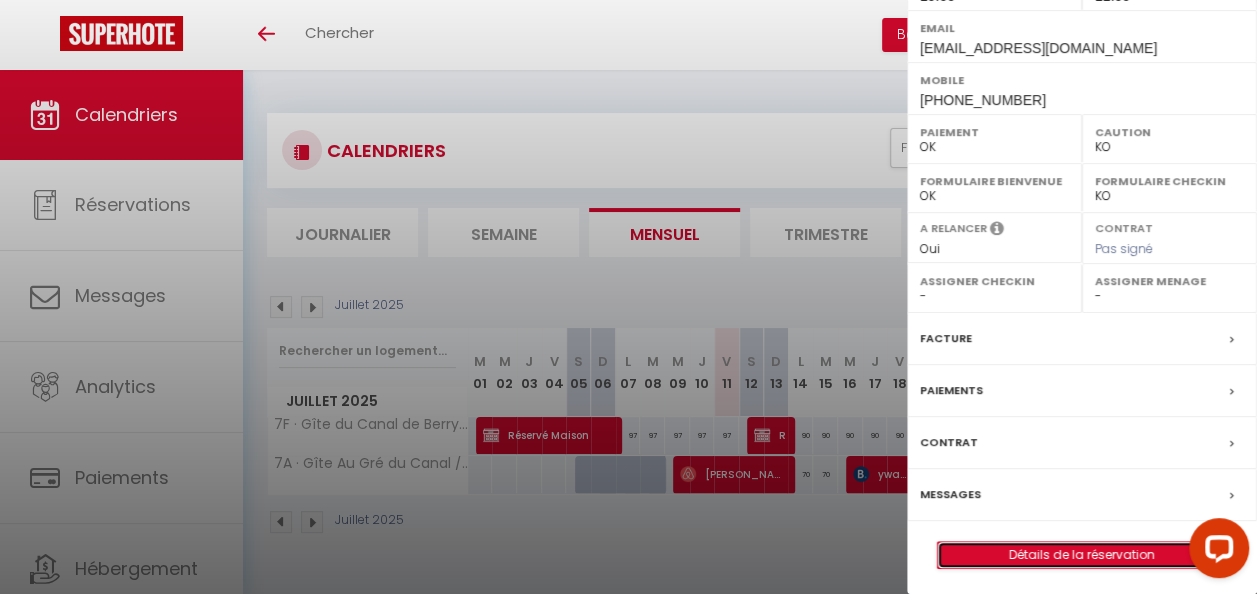 click on "Détails de la réservation" at bounding box center (1082, 555) 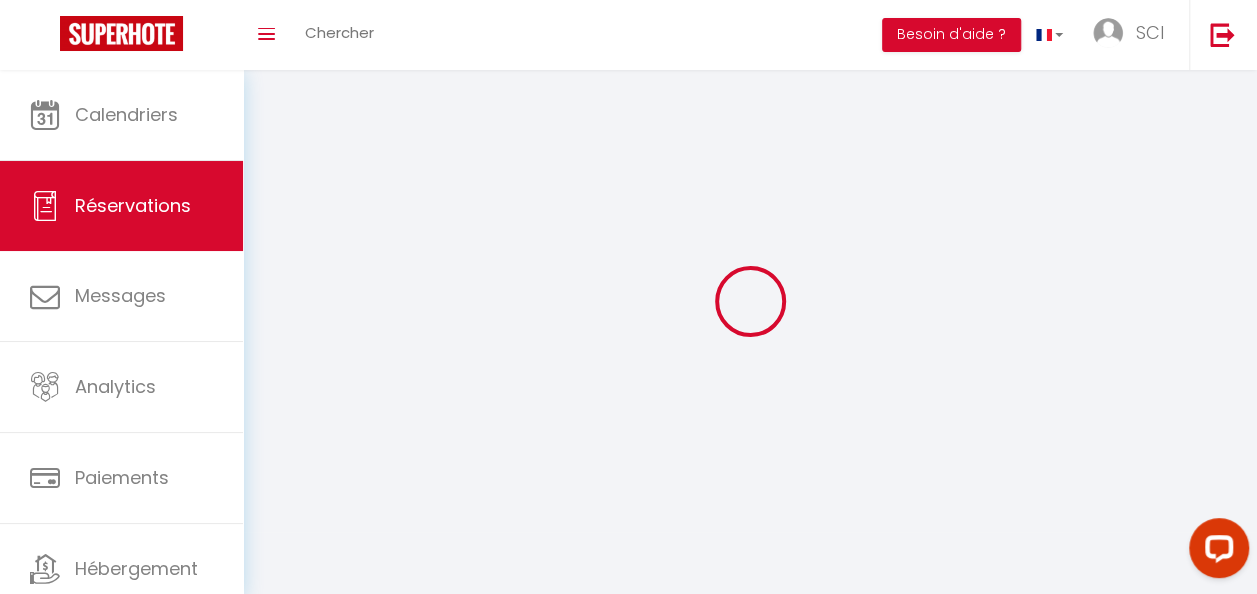 type on "ywann" 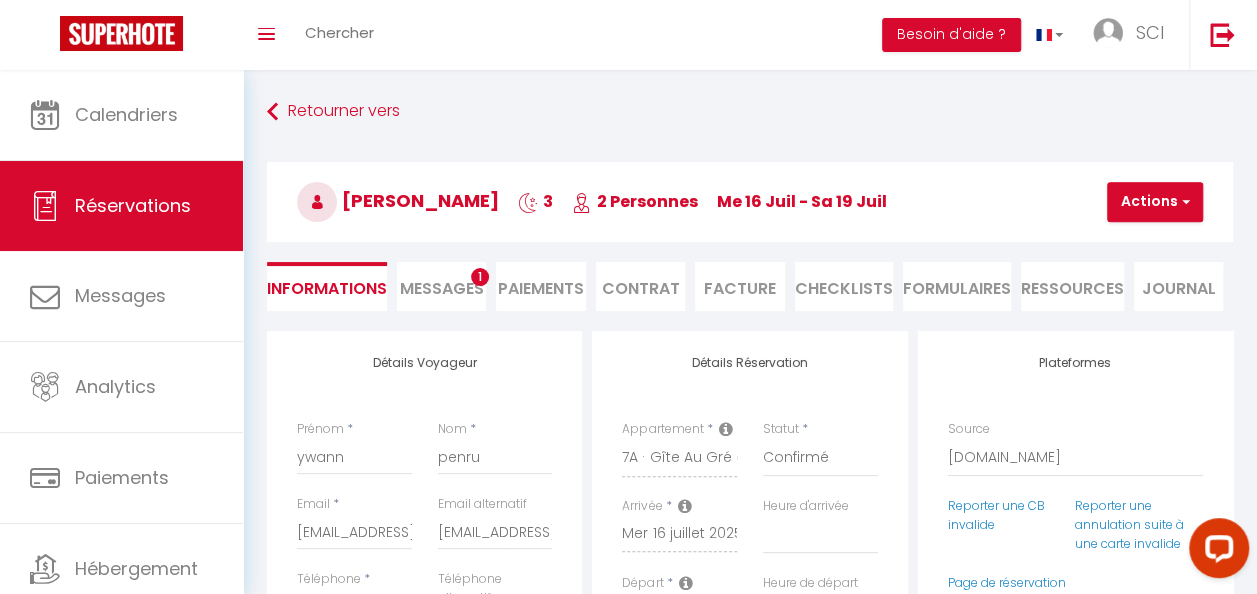 type on "35" 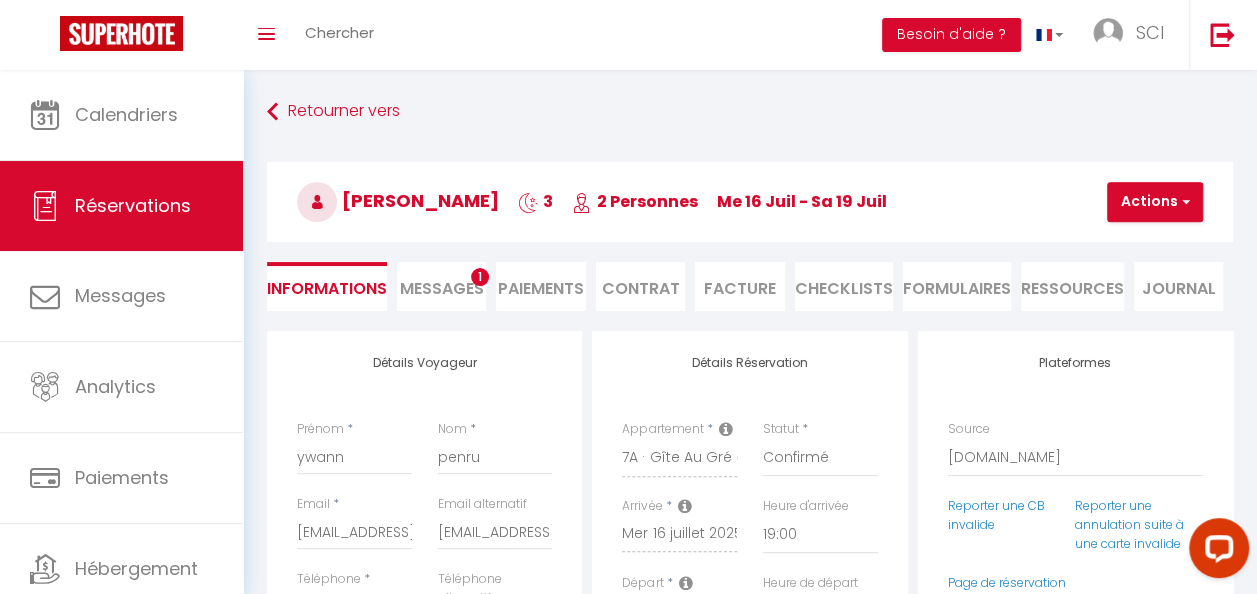 click on "Messages" at bounding box center [442, 288] 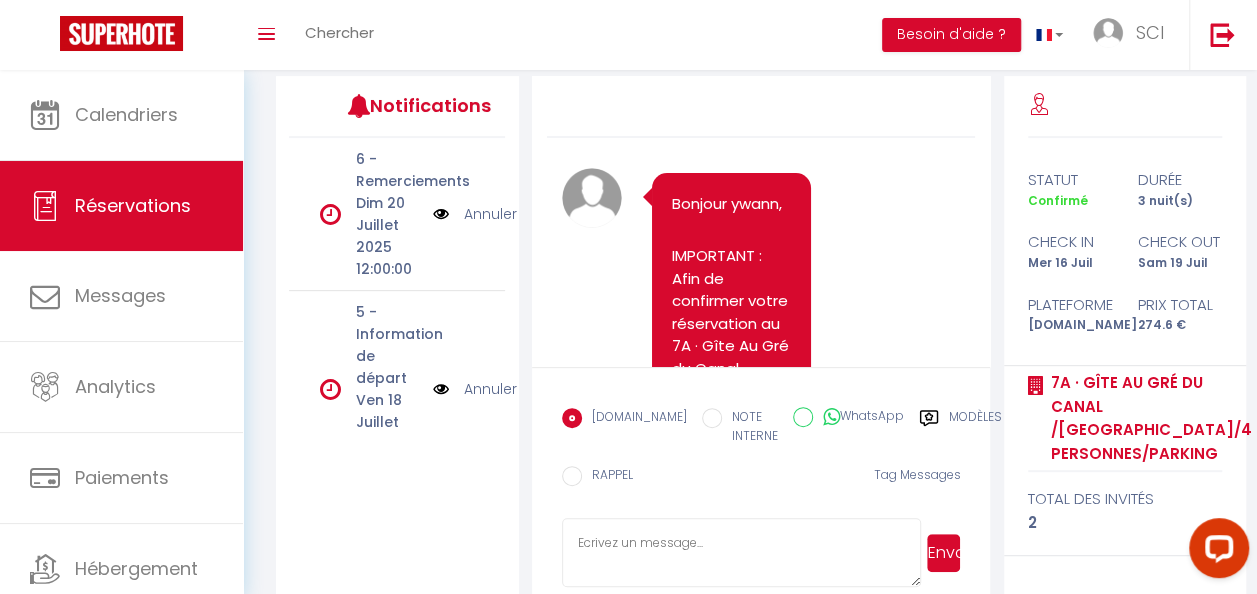 scroll, scrollTop: 267, scrollLeft: 0, axis: vertical 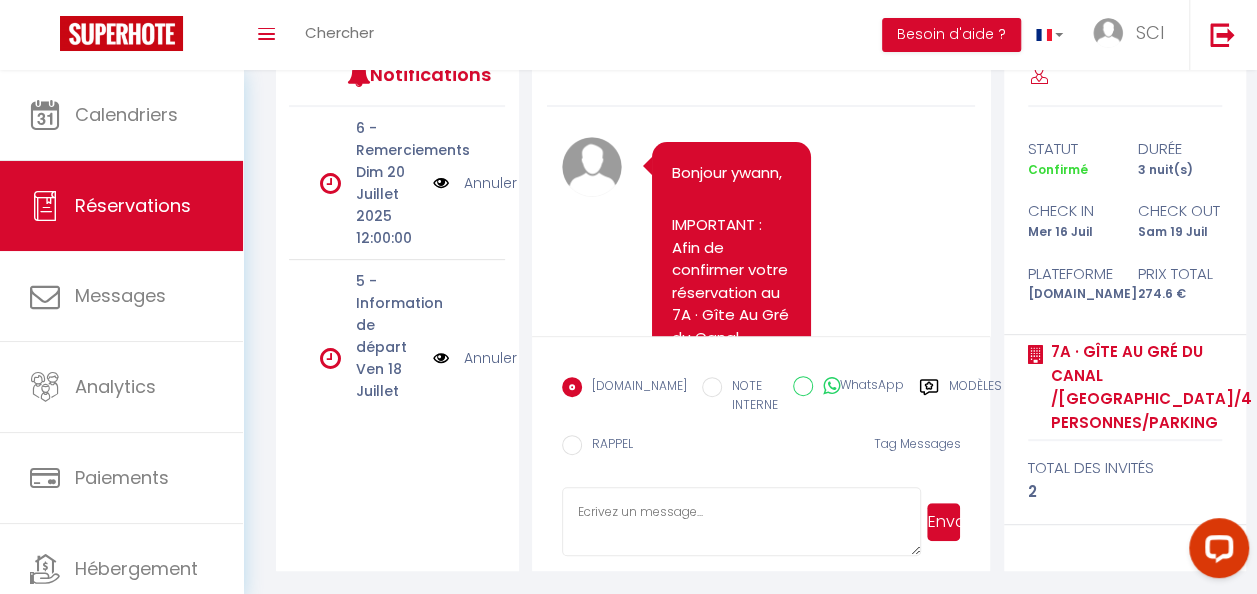 click at bounding box center [741, 522] 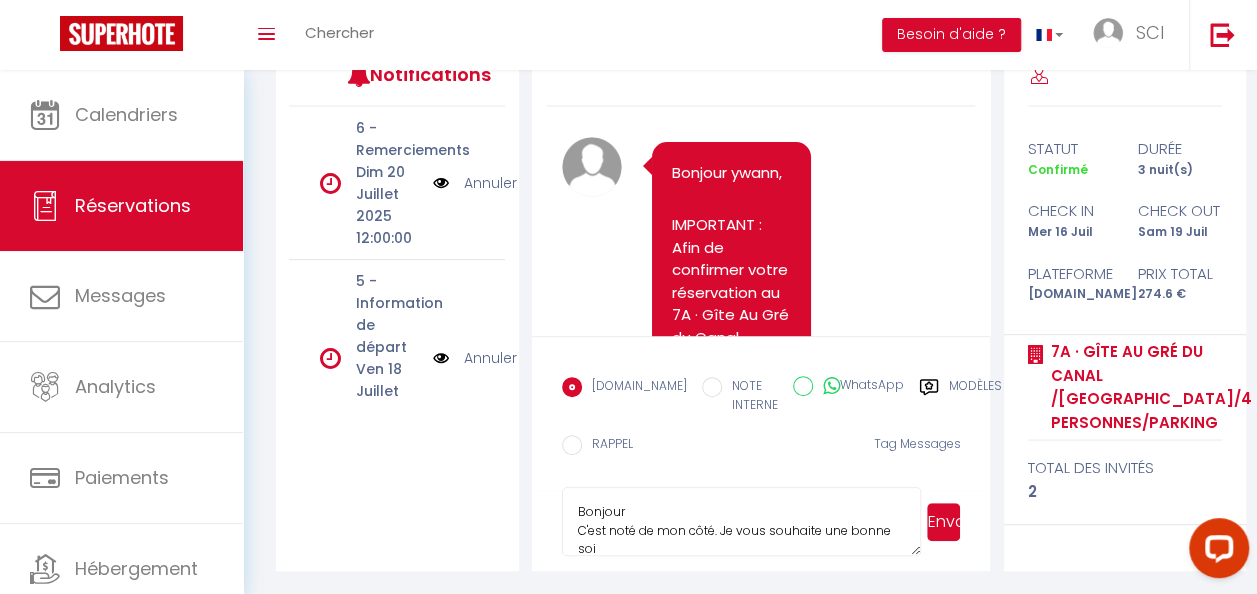 scroll, scrollTop: 2, scrollLeft: 0, axis: vertical 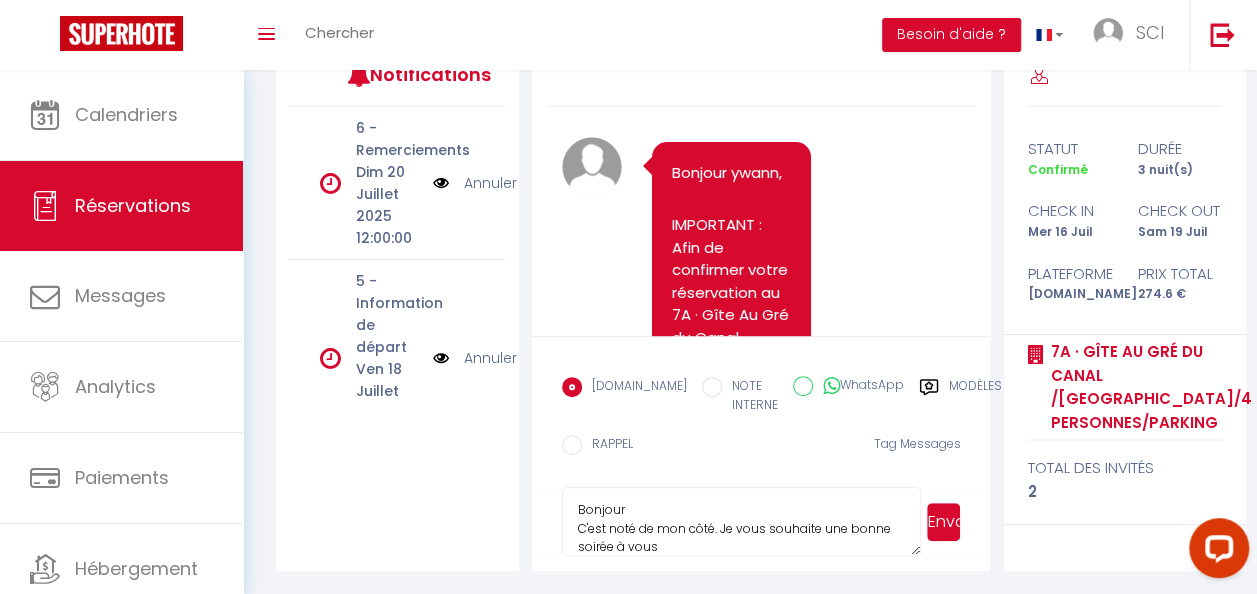 type on "Bonjour
C'est noté de mon côté. Je vous souhaite une bonne soirée à vous" 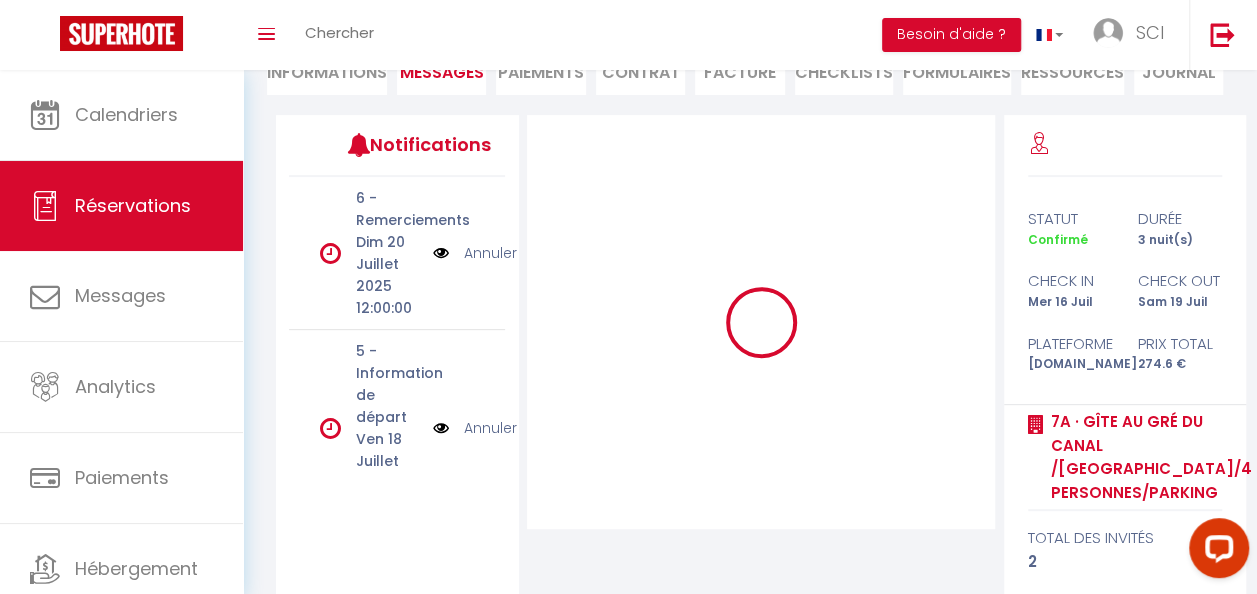 type 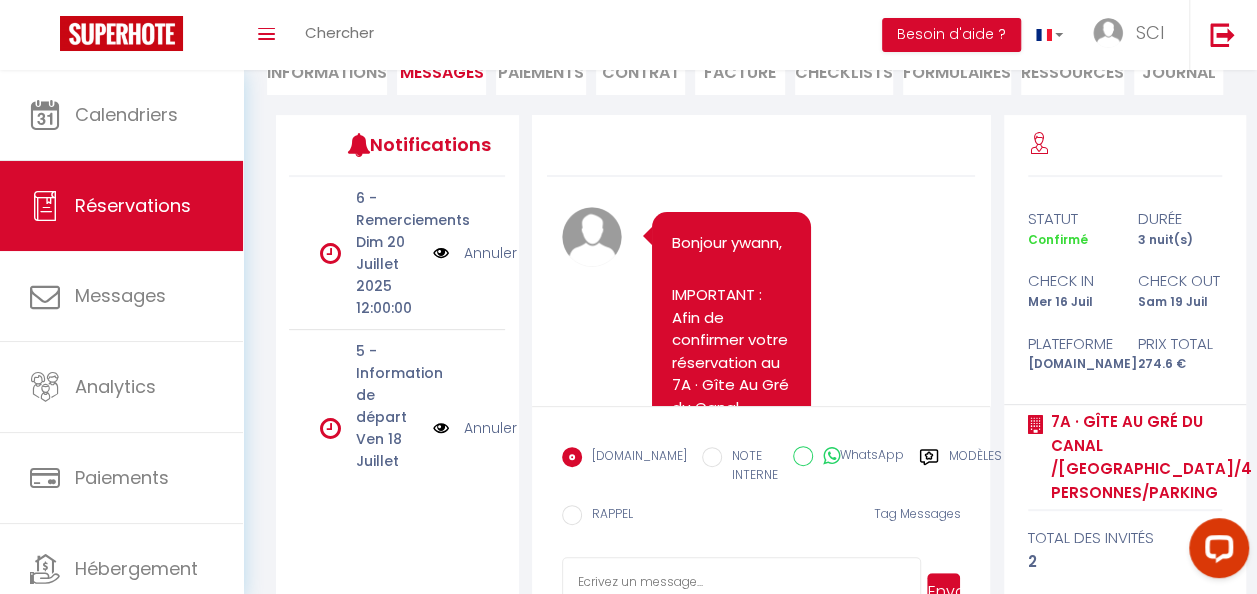 scroll, scrollTop: 0, scrollLeft: 0, axis: both 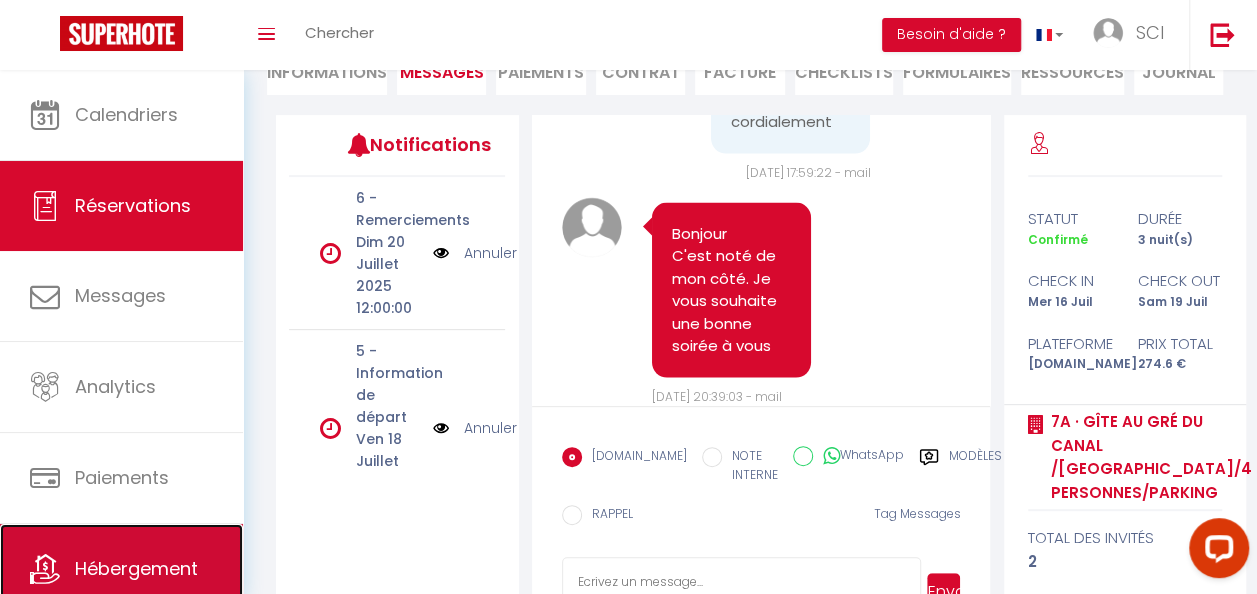 click on "Hébergement" at bounding box center [121, 569] 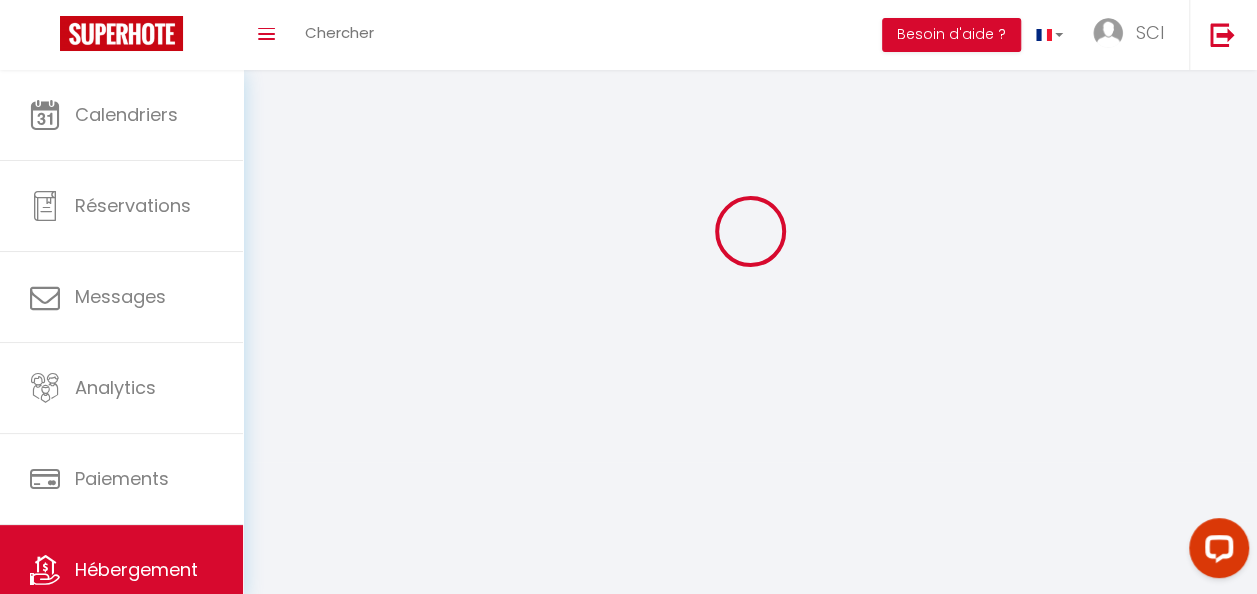 scroll, scrollTop: 0, scrollLeft: 0, axis: both 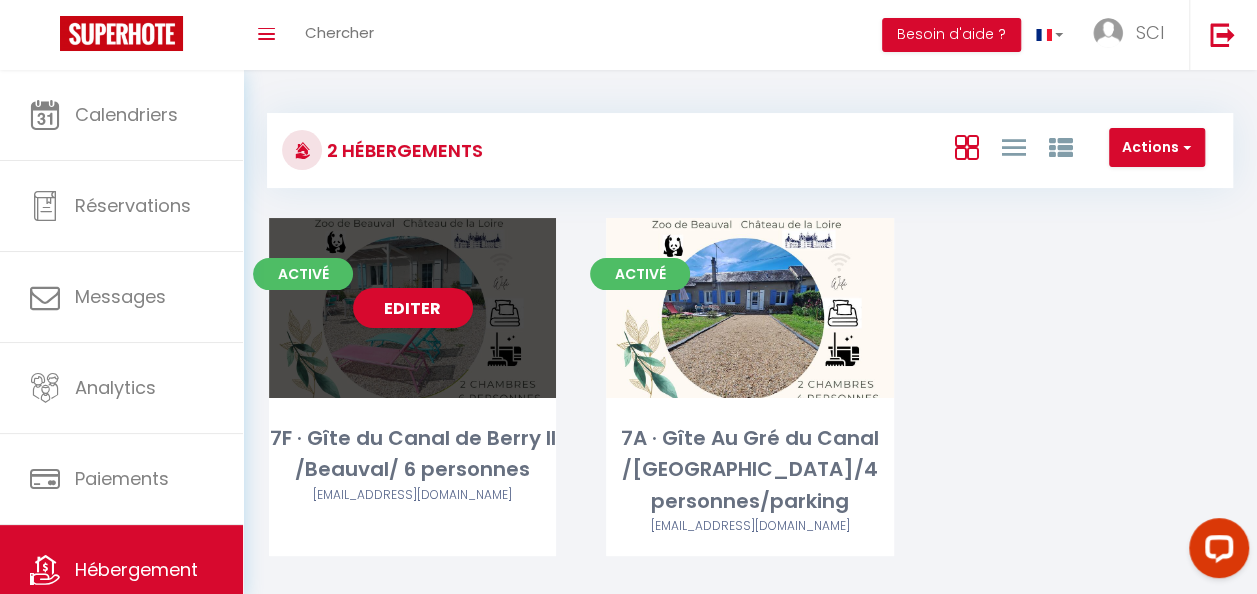 click on "Activé
Editer
7F · Gîte du Canal de Berry II /Beauval/ 6 personnes   tiphaine.domenet@sfr.fr" at bounding box center (412, 387) 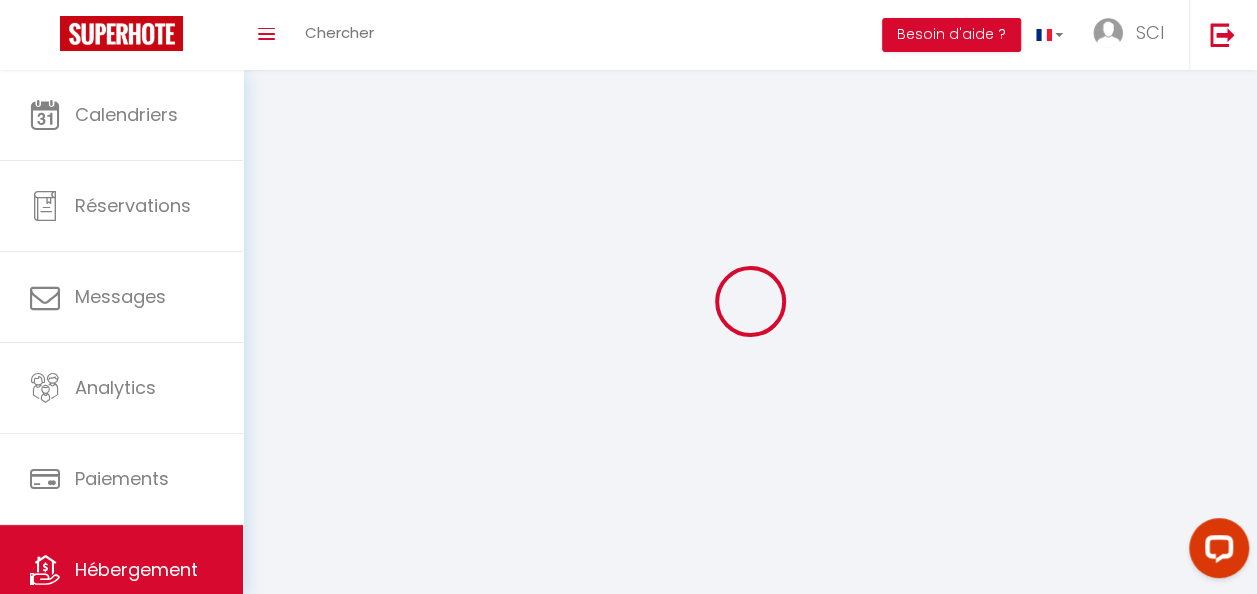 select 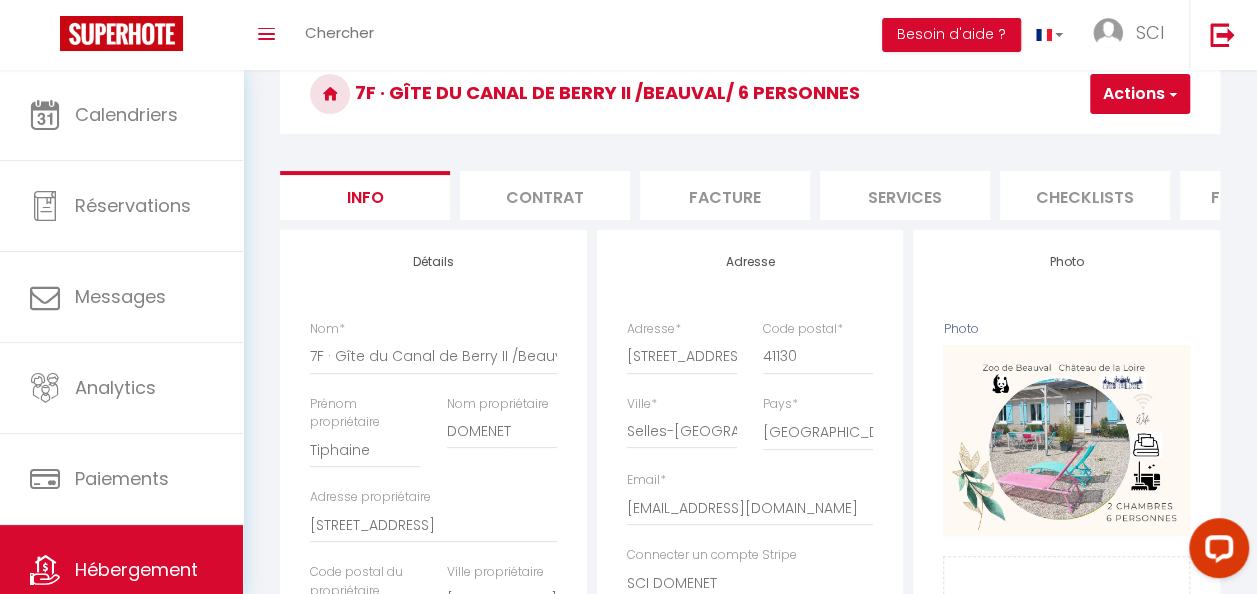 scroll, scrollTop: 88, scrollLeft: 0, axis: vertical 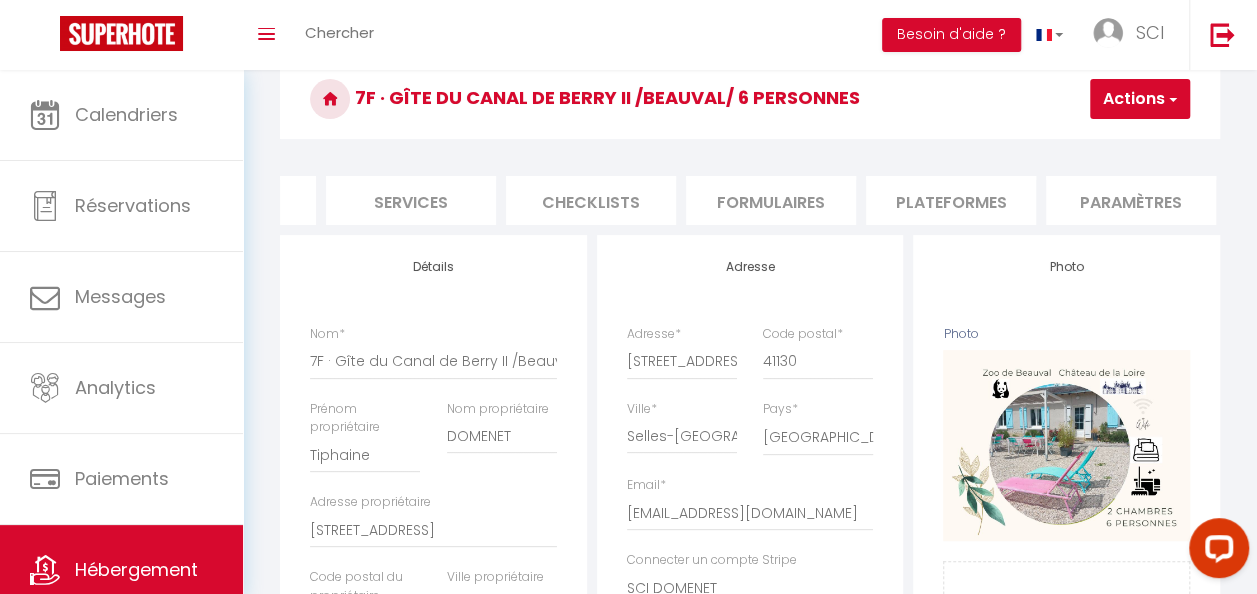 click on "Plateformes" at bounding box center [951, 200] 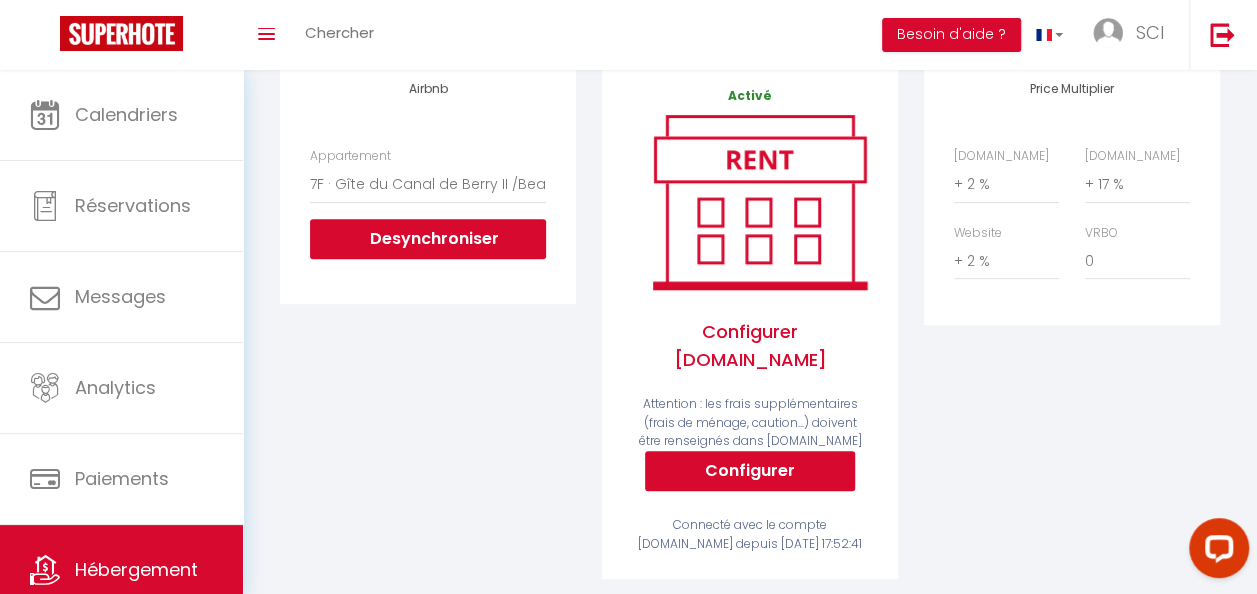 scroll, scrollTop: 270, scrollLeft: 0, axis: vertical 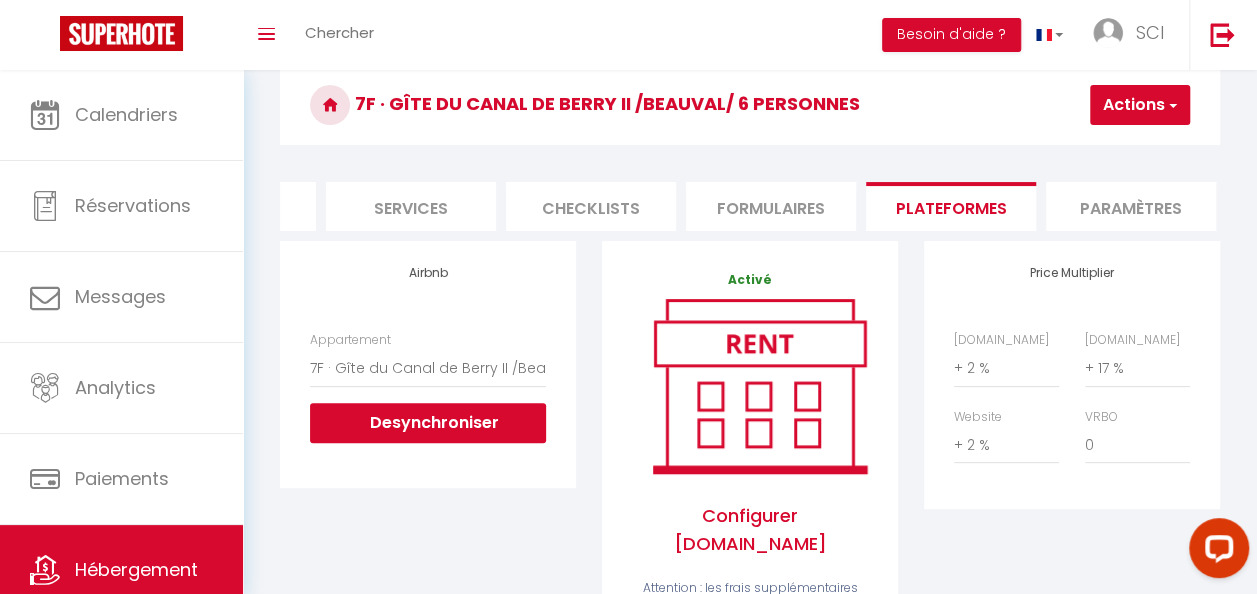 click on "Paramètres" at bounding box center (1131, 206) 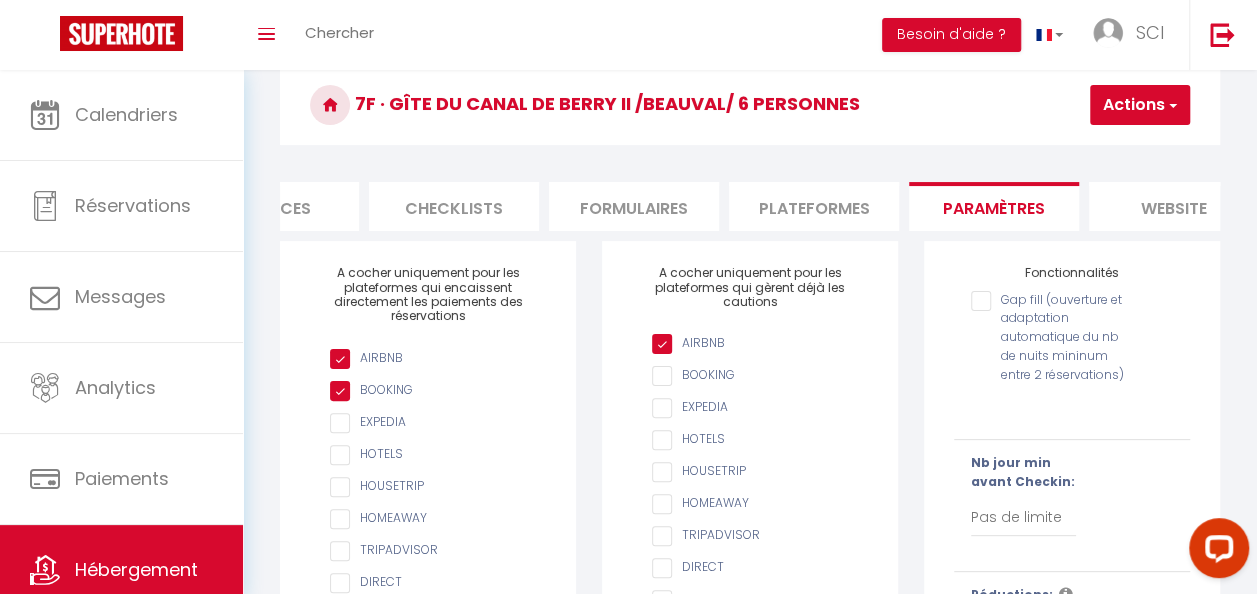 scroll, scrollTop: 0, scrollLeft: 632, axis: horizontal 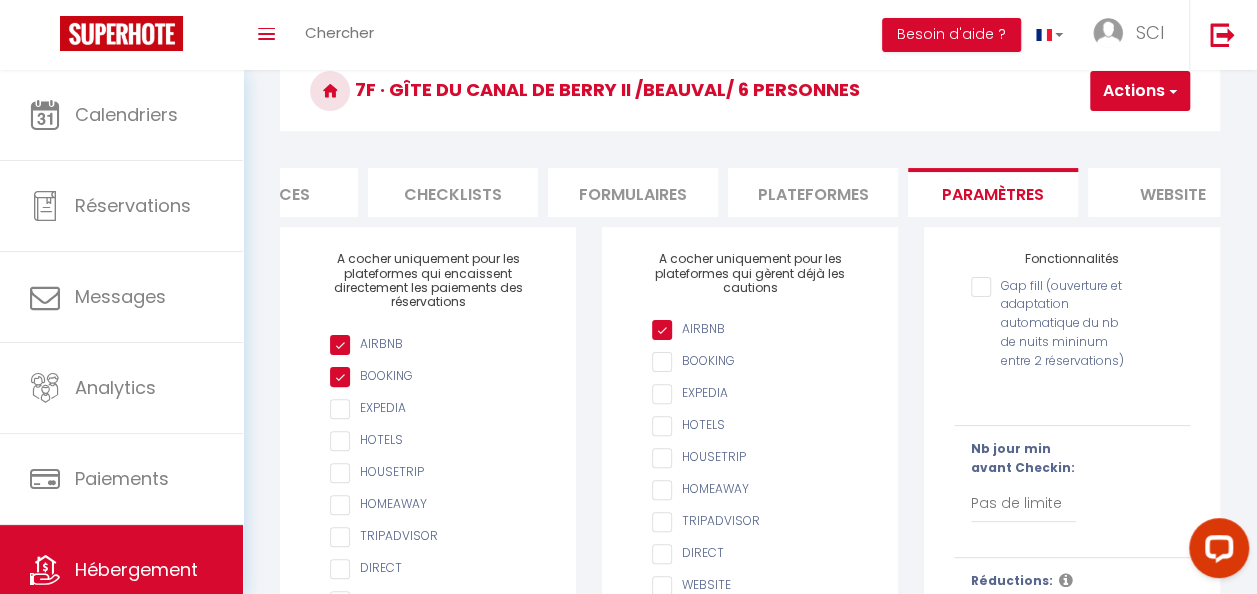 click on "website" at bounding box center [1173, 192] 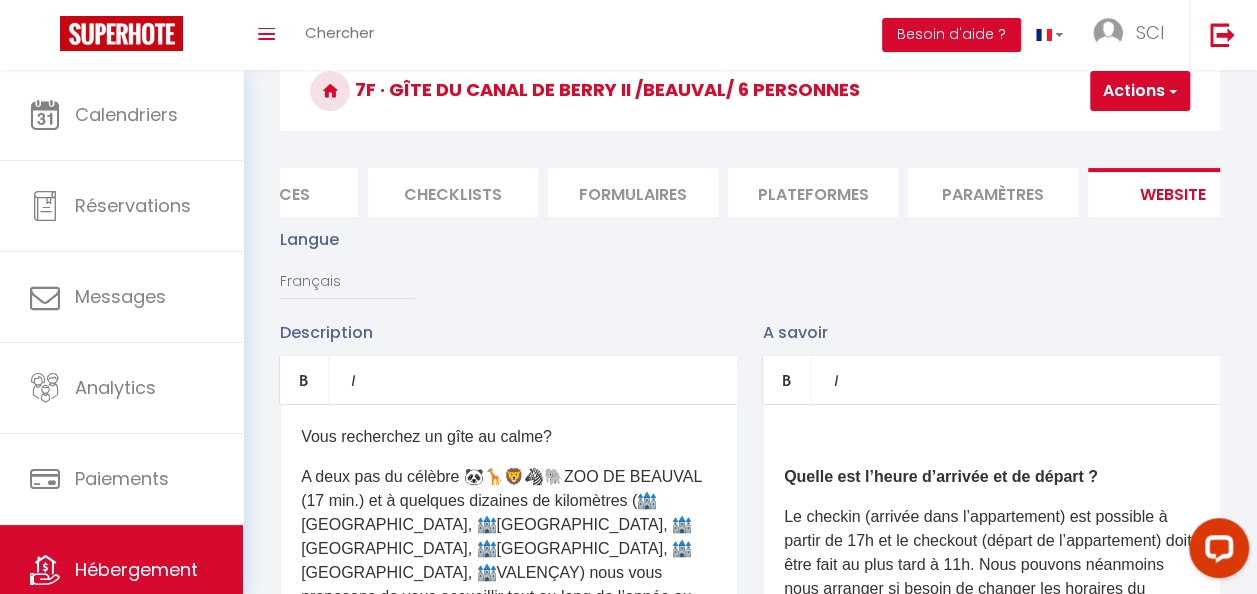 click at bounding box center (991, 437) 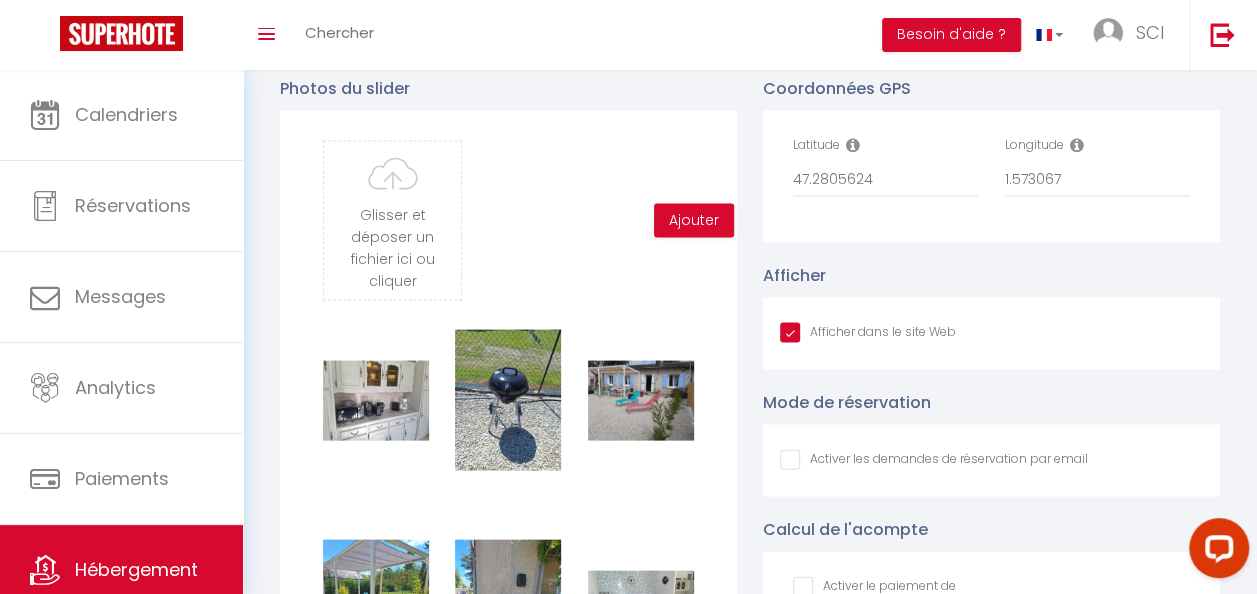 scroll, scrollTop: 2027, scrollLeft: 0, axis: vertical 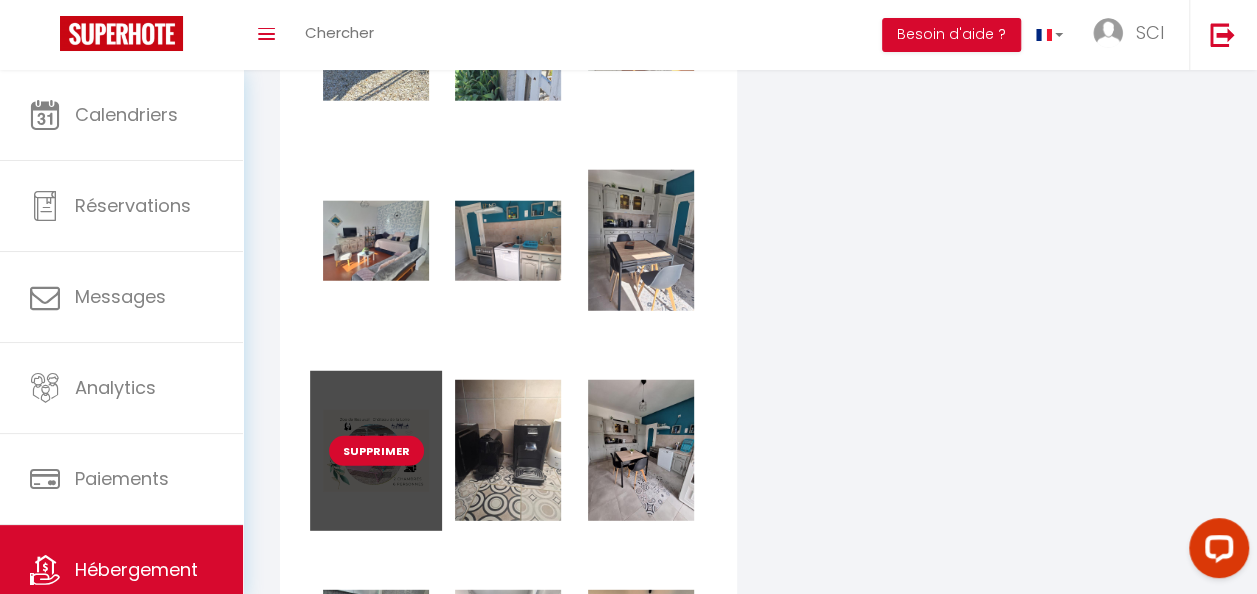 type 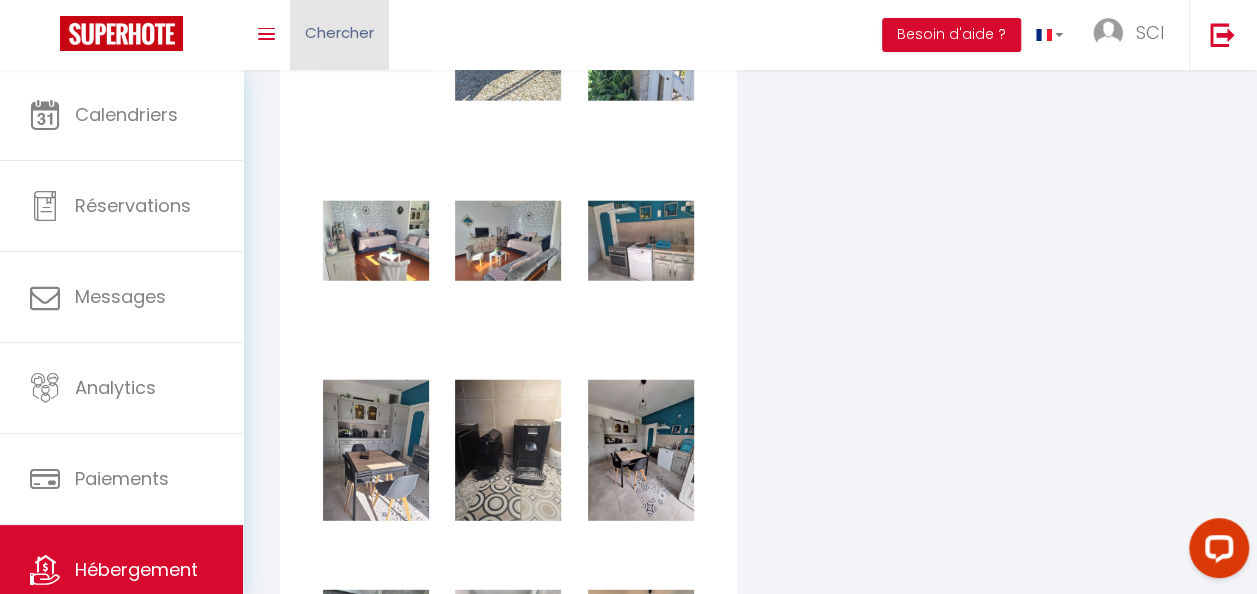 checkbox on "true" 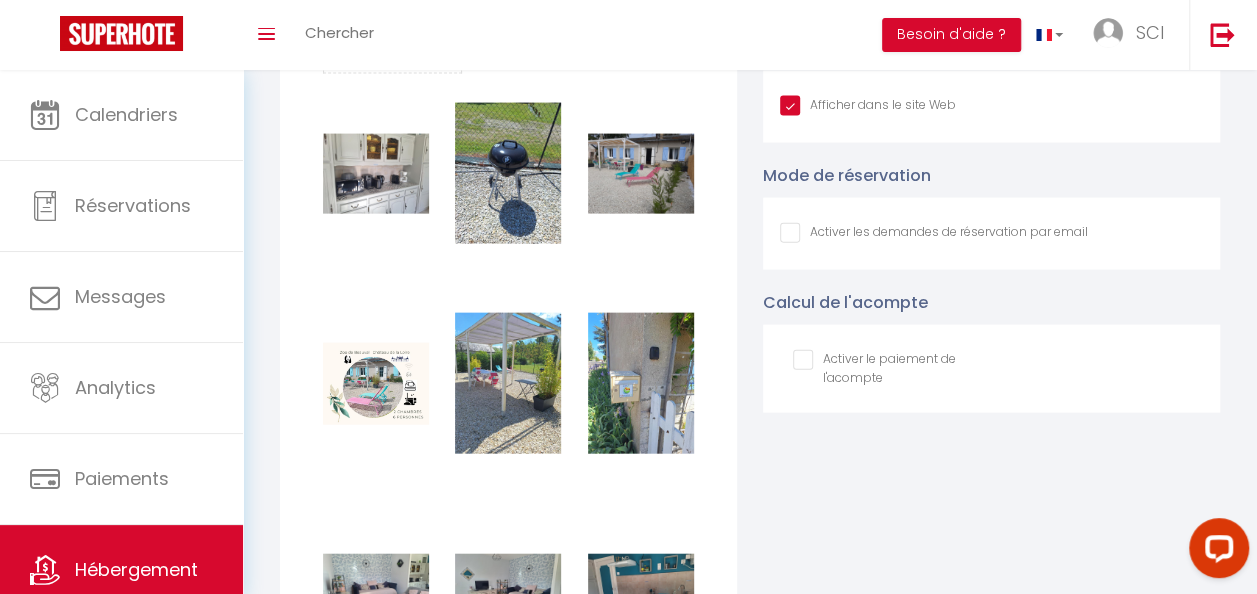 scroll, scrollTop: 2128, scrollLeft: 0, axis: vertical 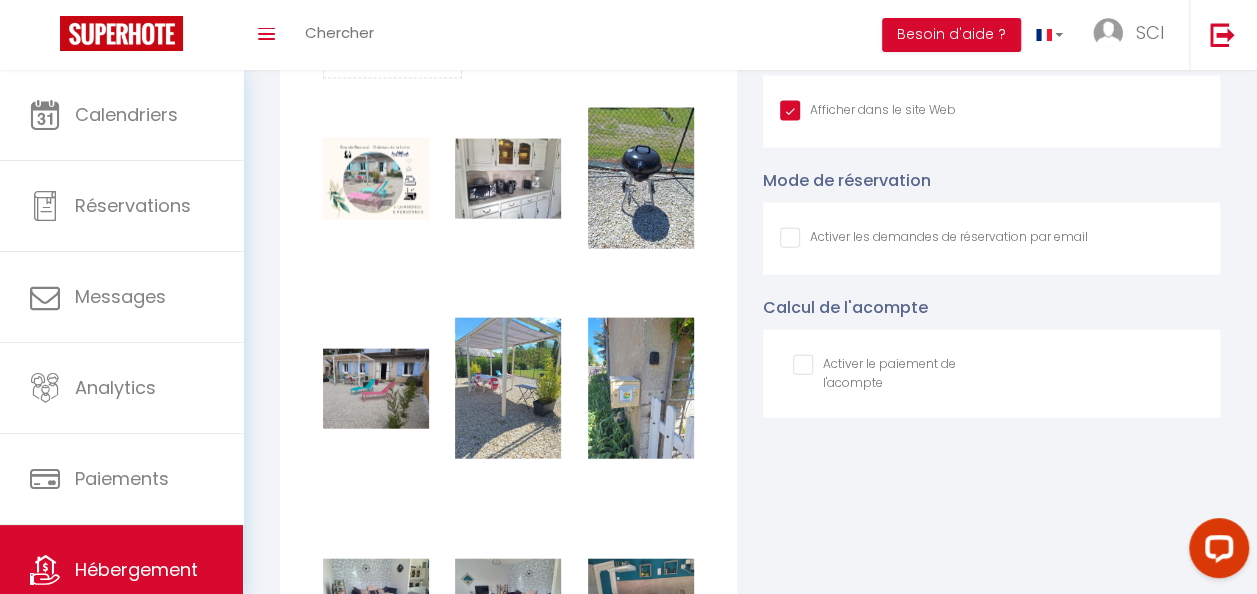 checkbox on "true" 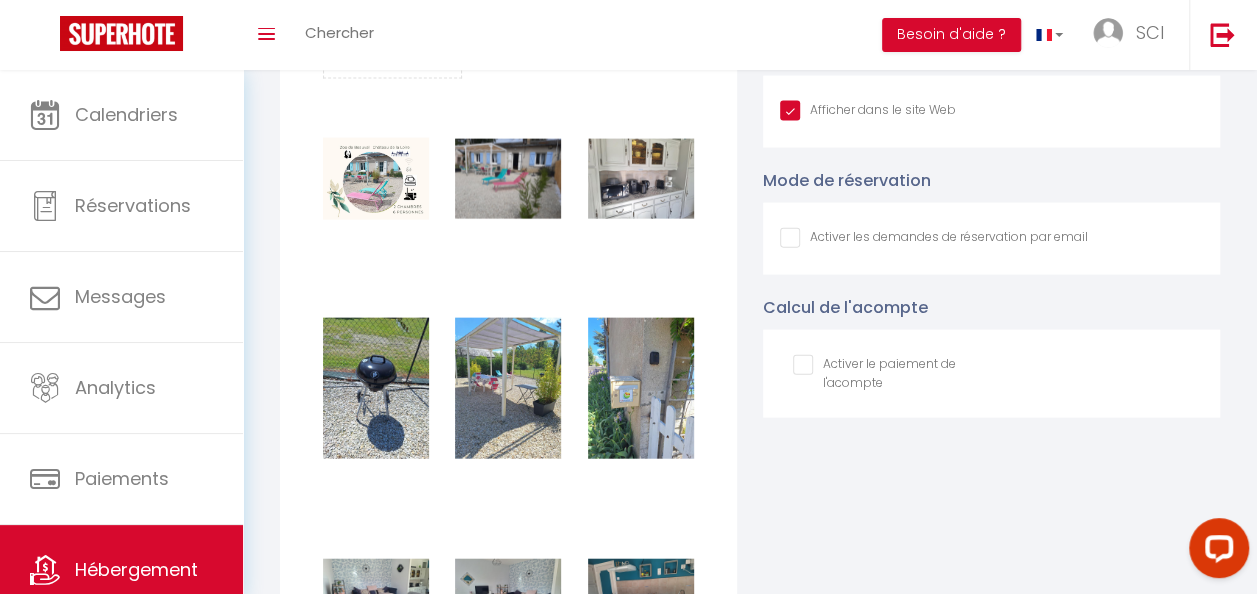 checkbox on "true" 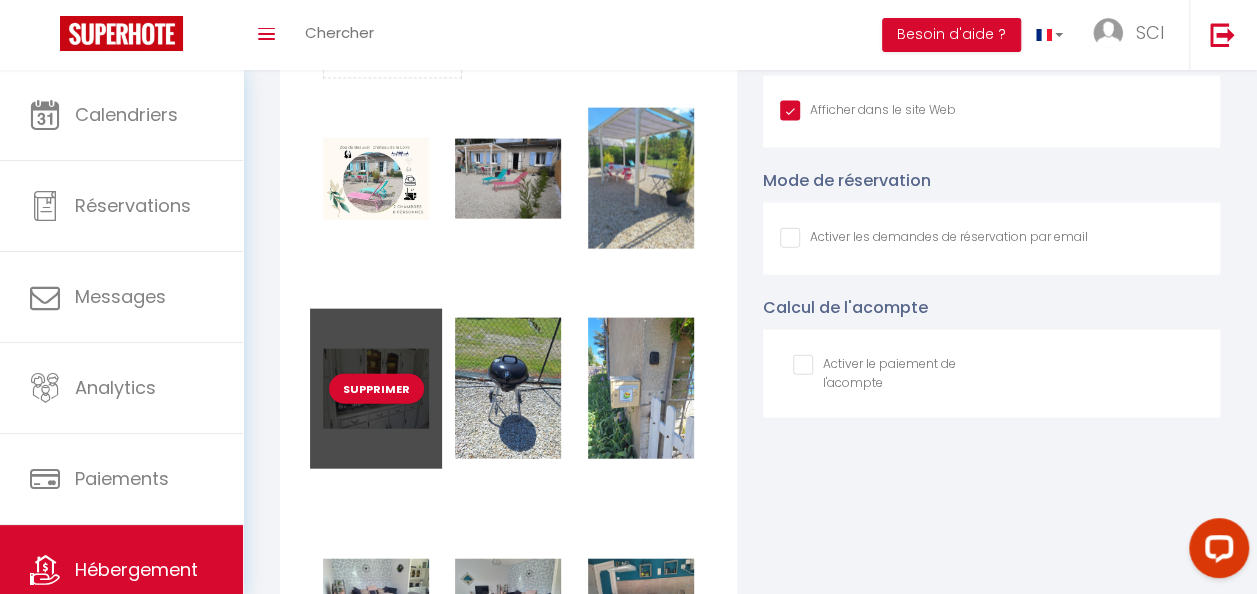 checkbox on "true" 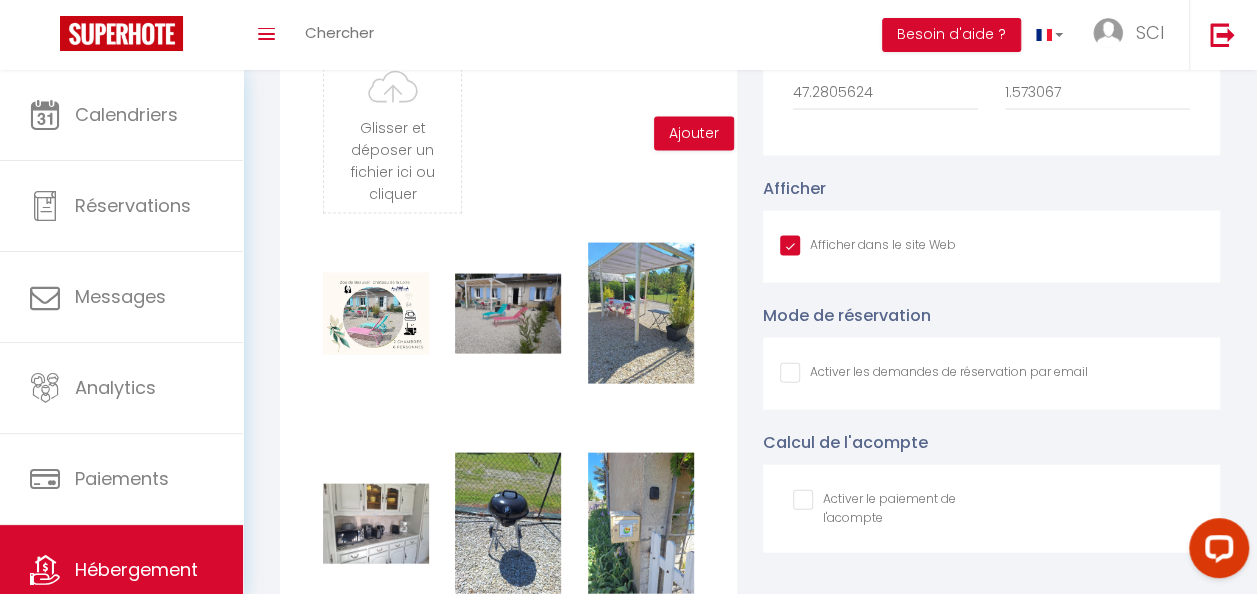 scroll, scrollTop: 1843, scrollLeft: 0, axis: vertical 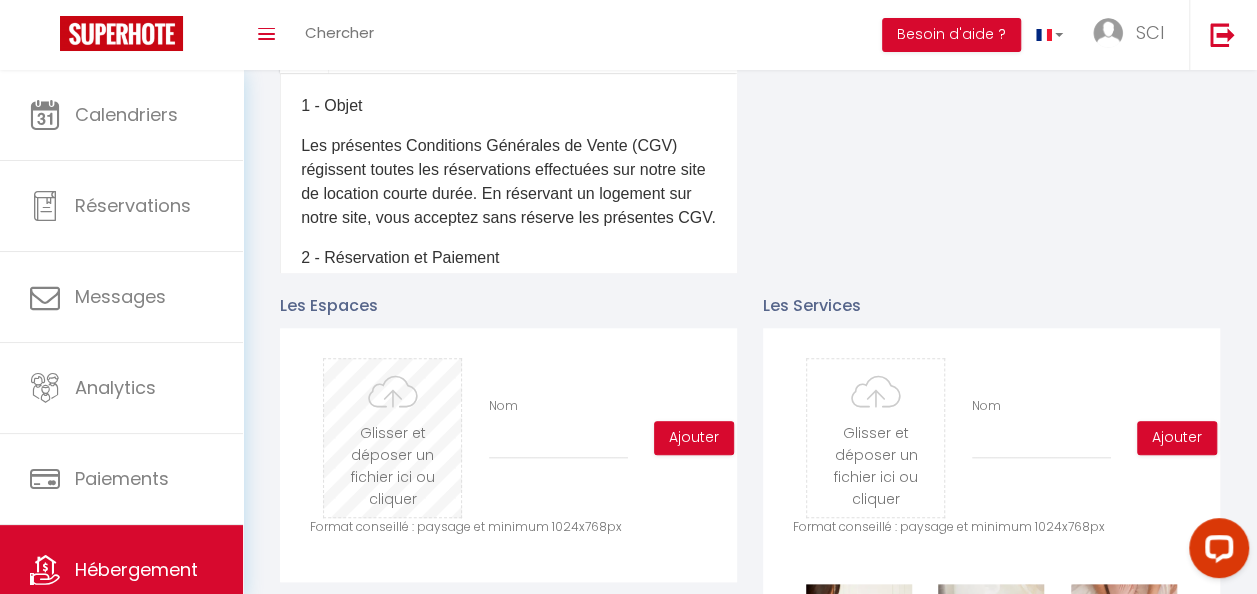 click at bounding box center (392, 438) 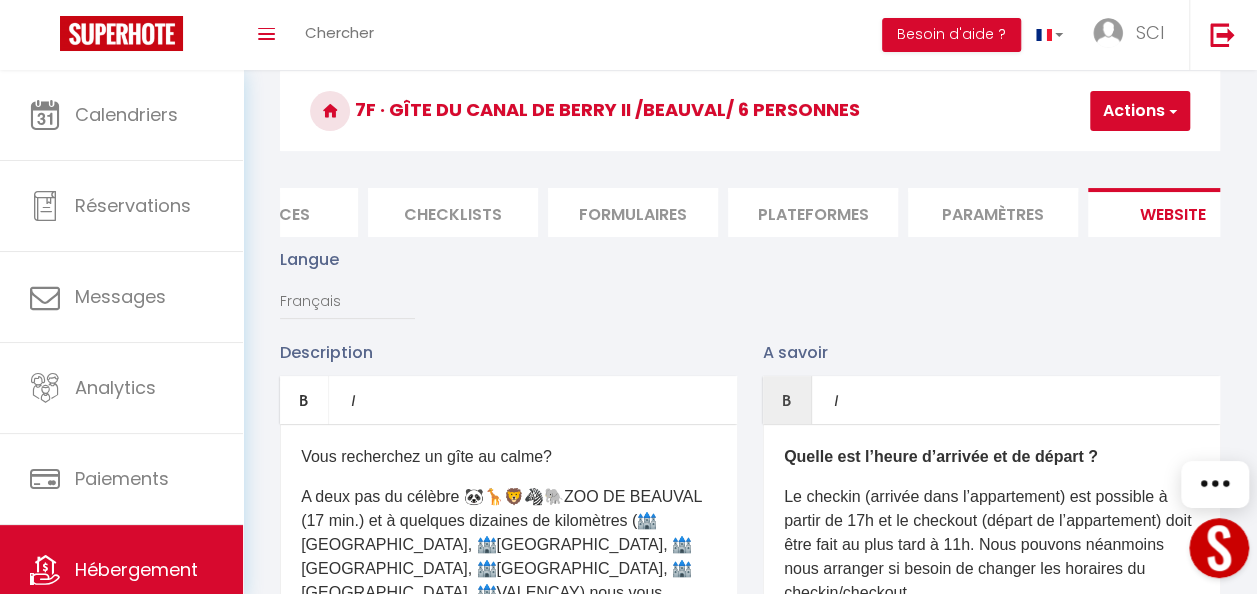 scroll, scrollTop: 0, scrollLeft: 0, axis: both 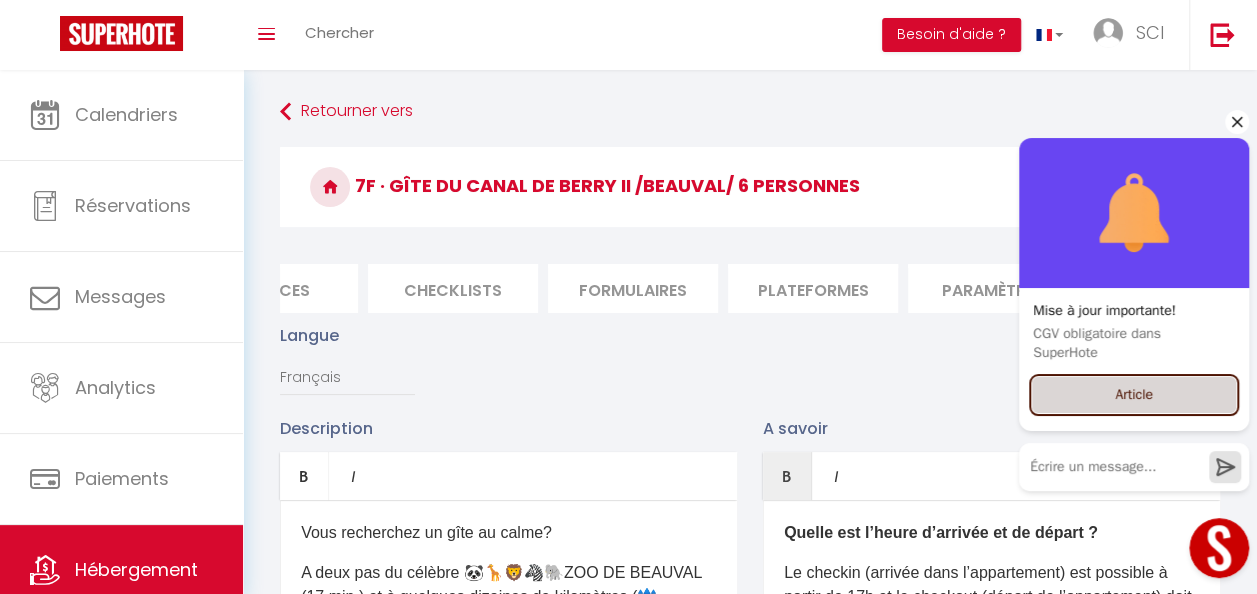 click on "Article" at bounding box center [1134, 395] 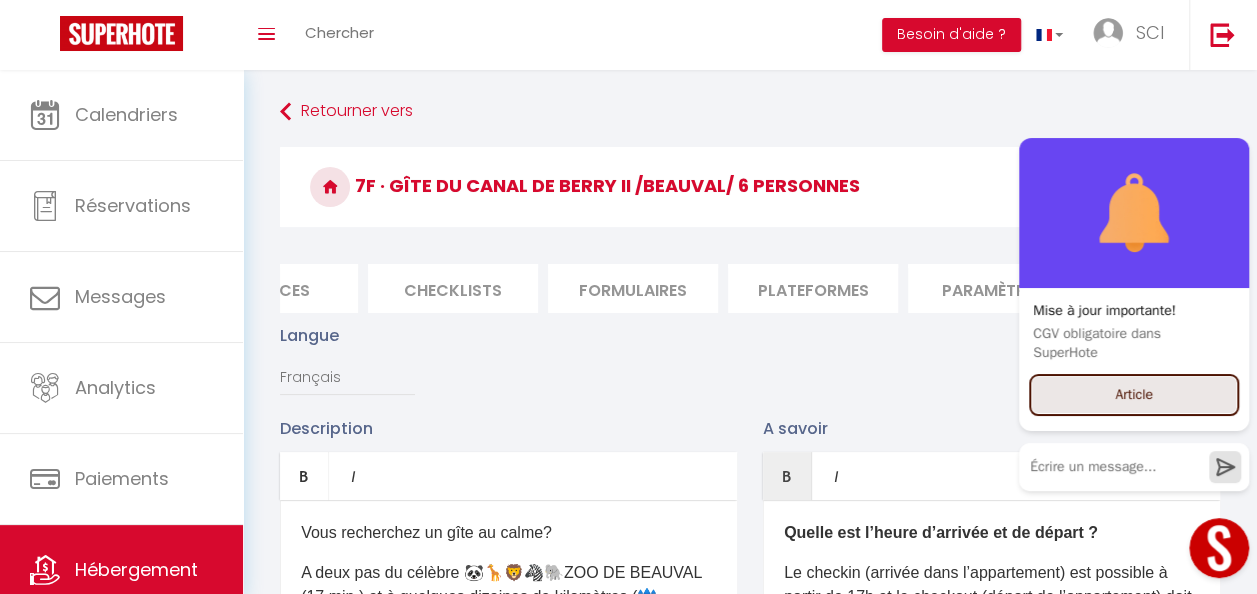 scroll, scrollTop: 48, scrollLeft: 0, axis: vertical 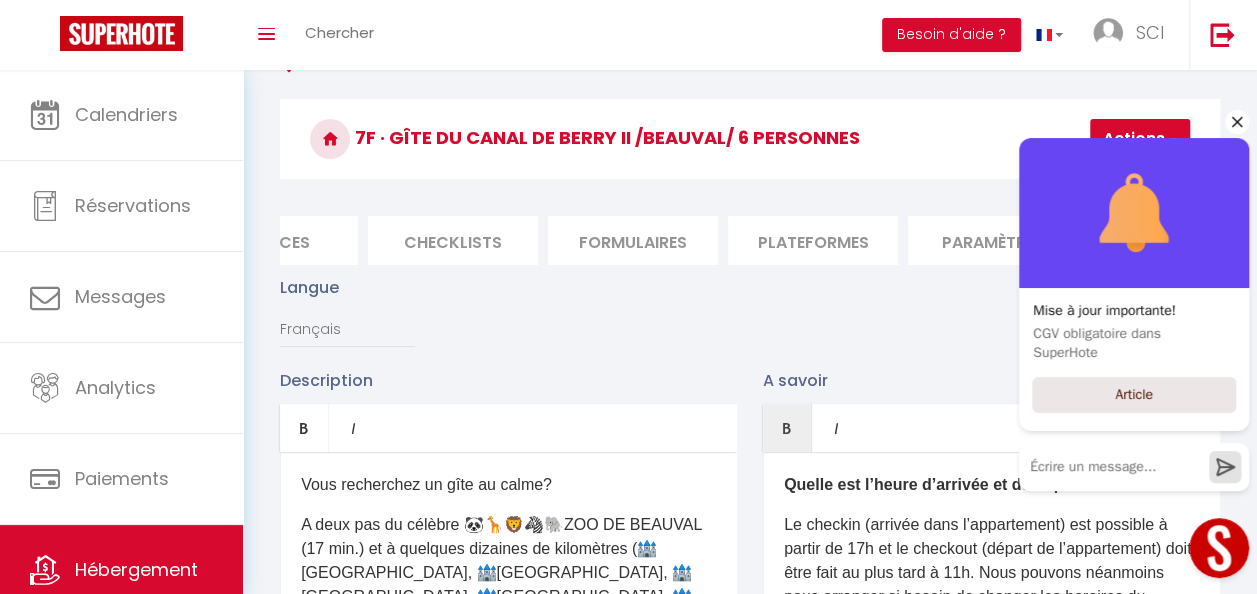 click 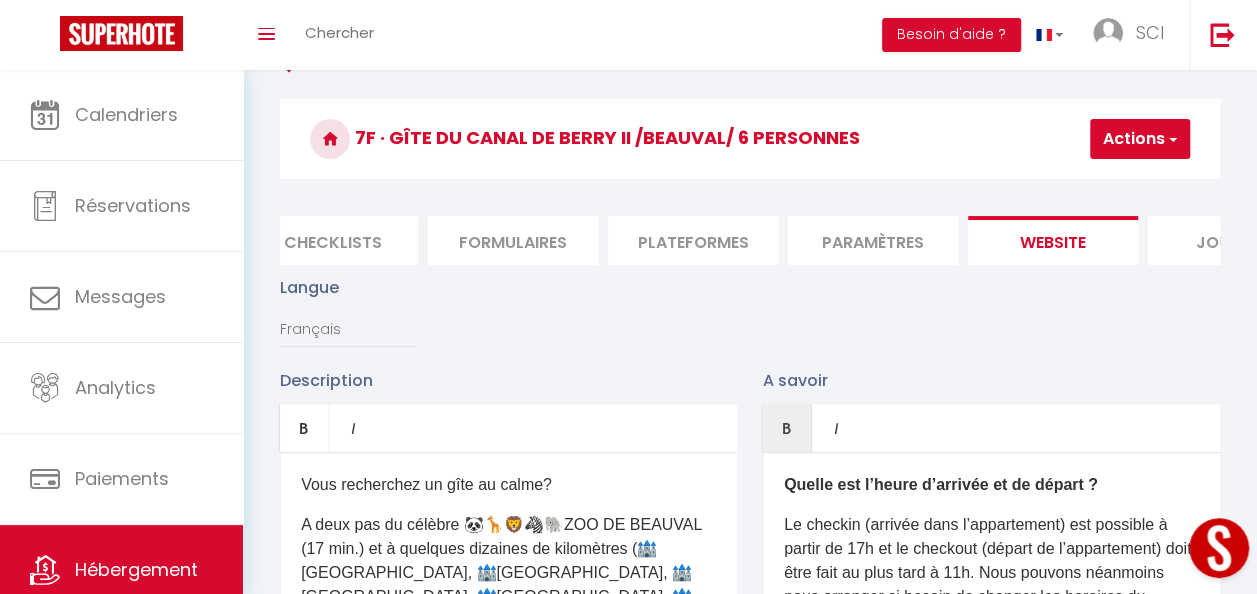 scroll, scrollTop: 0, scrollLeft: 818, axis: horizontal 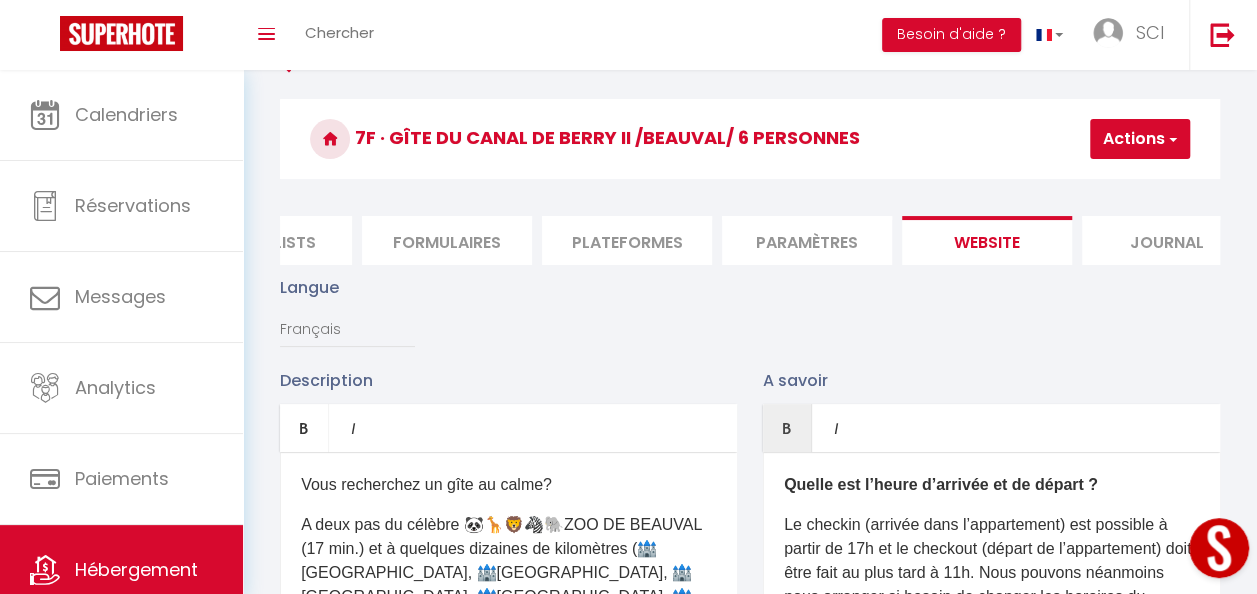 click on "website" at bounding box center (987, 240) 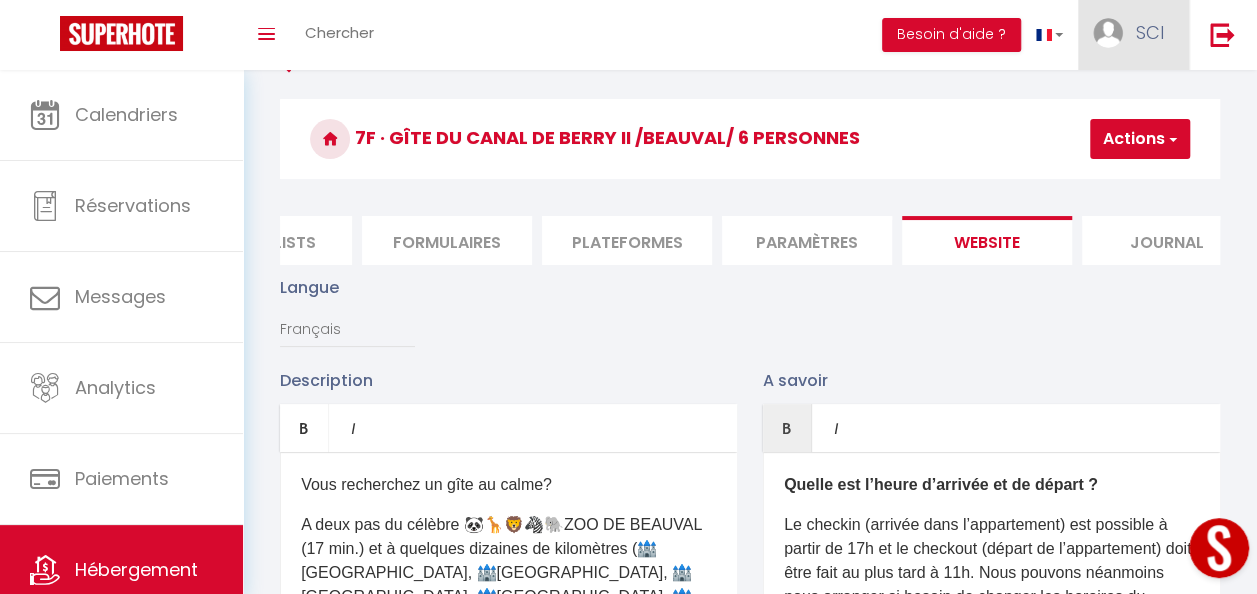 click on "SCI" at bounding box center (1150, 32) 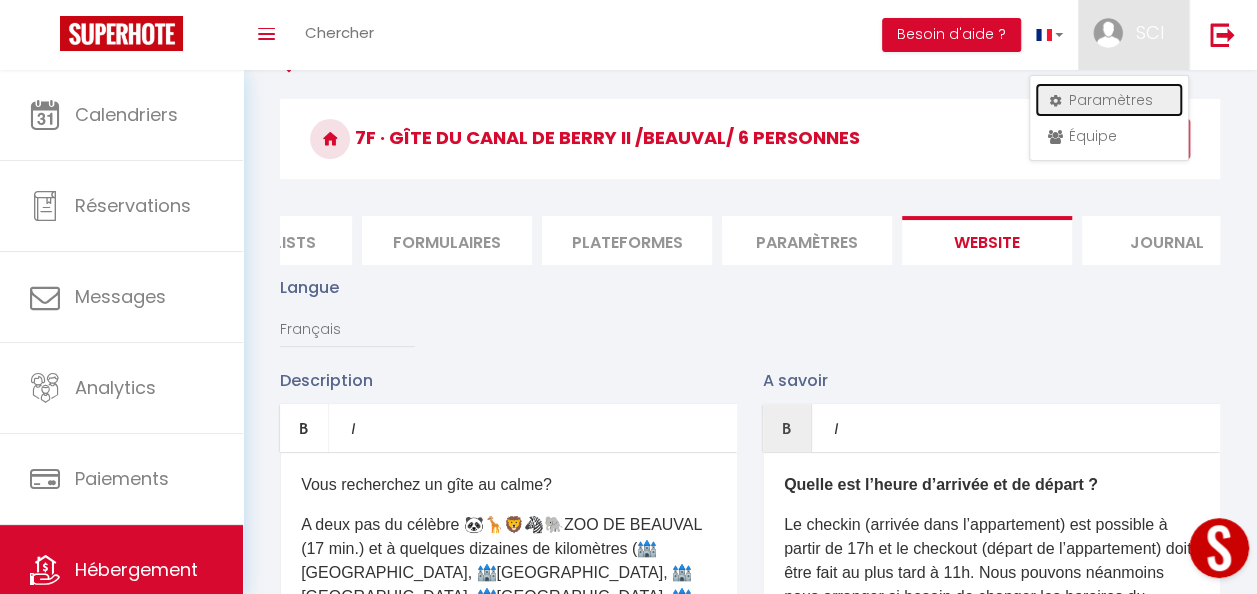 click on "Paramètres" at bounding box center [1109, 100] 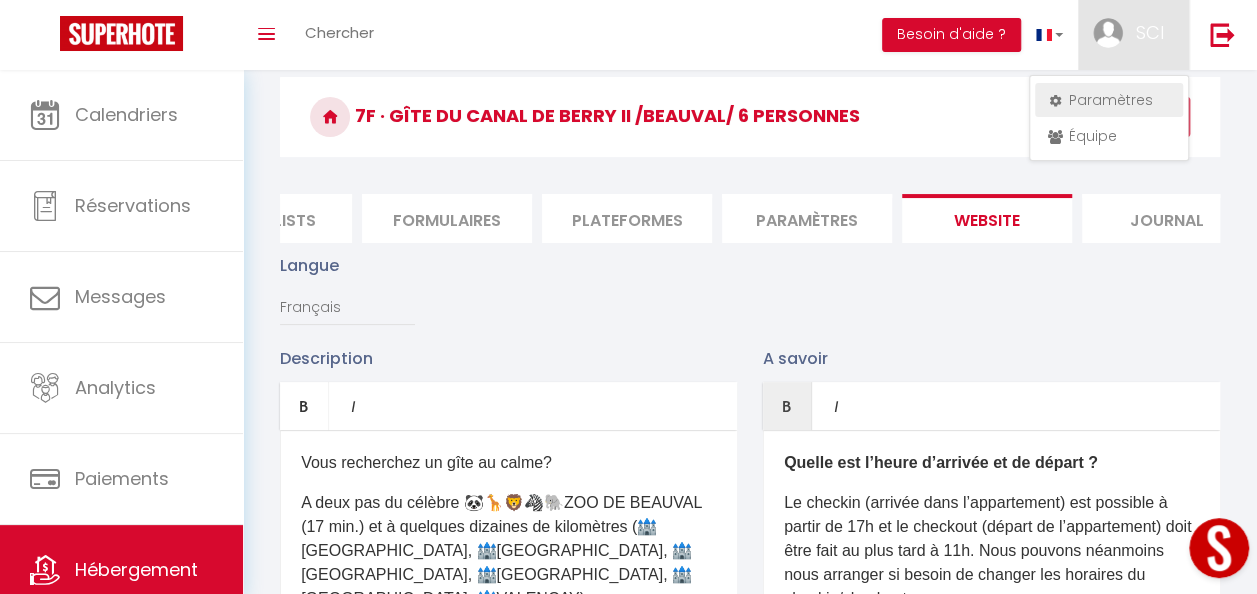 select on "28" 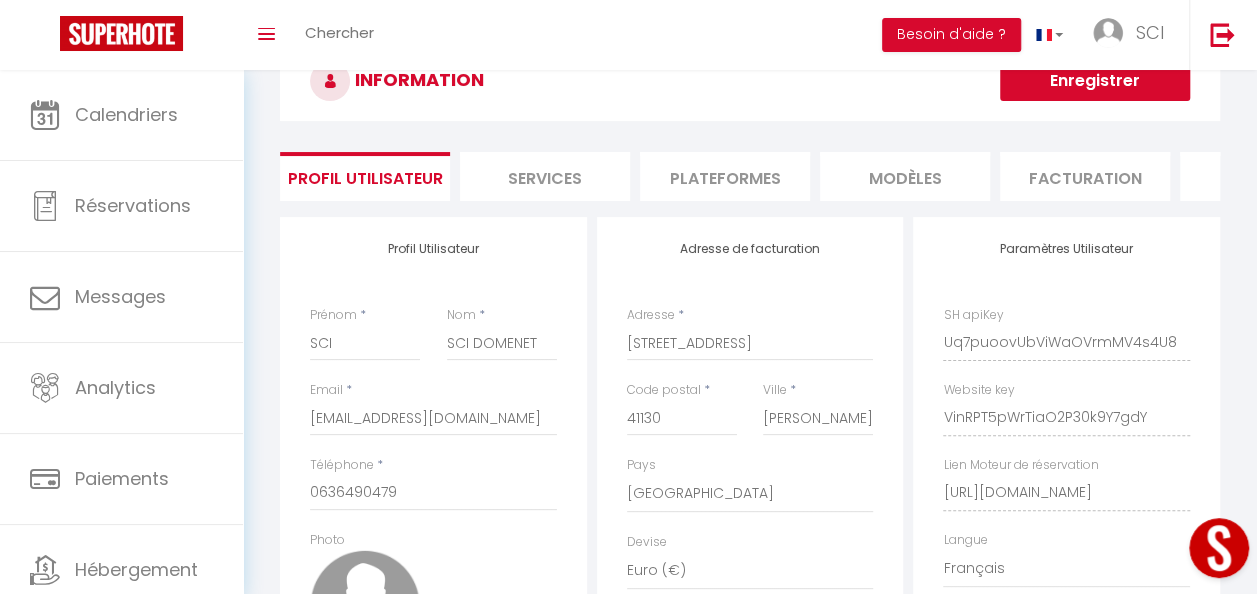 scroll, scrollTop: 392, scrollLeft: 0, axis: vertical 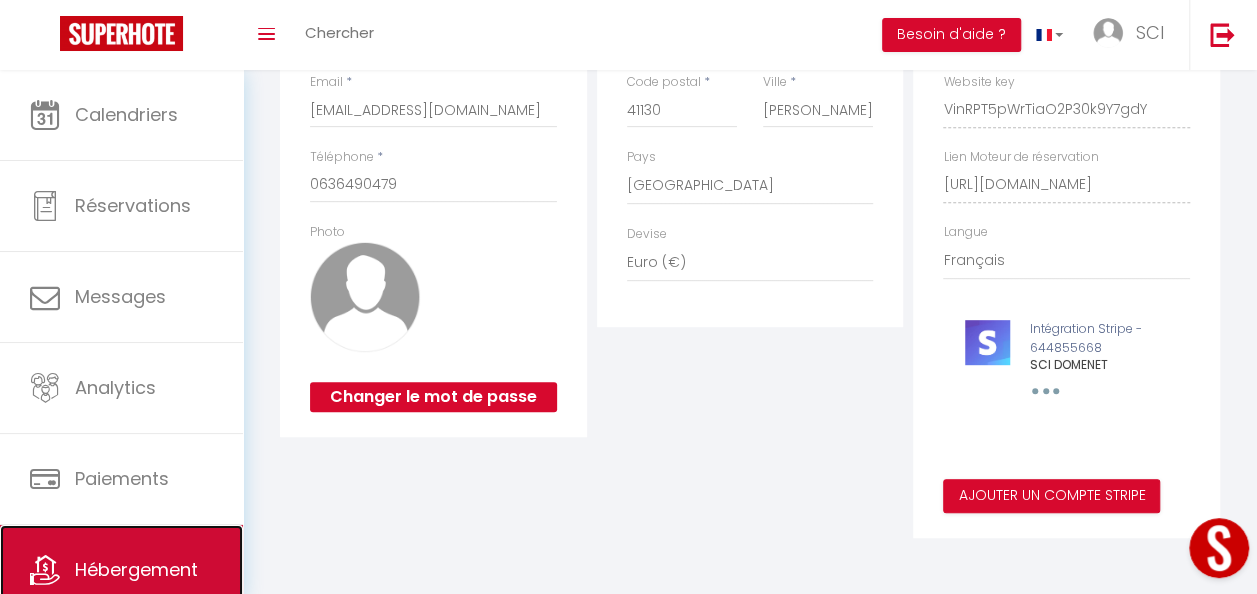 click on "Hébergement" at bounding box center [121, 570] 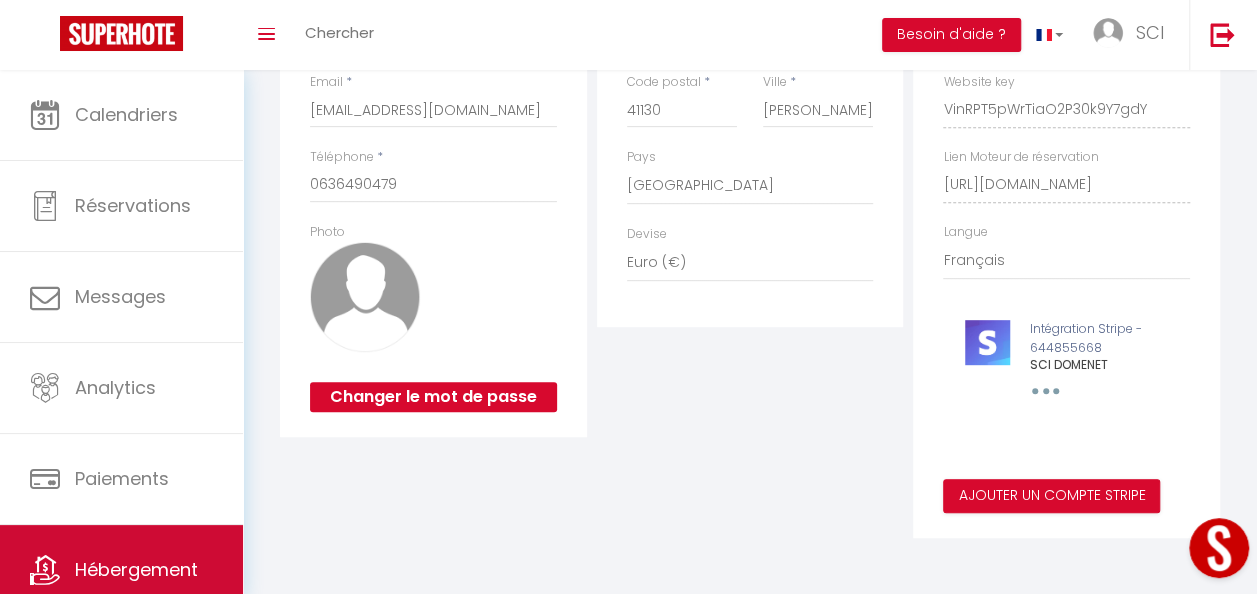 scroll, scrollTop: 0, scrollLeft: 0, axis: both 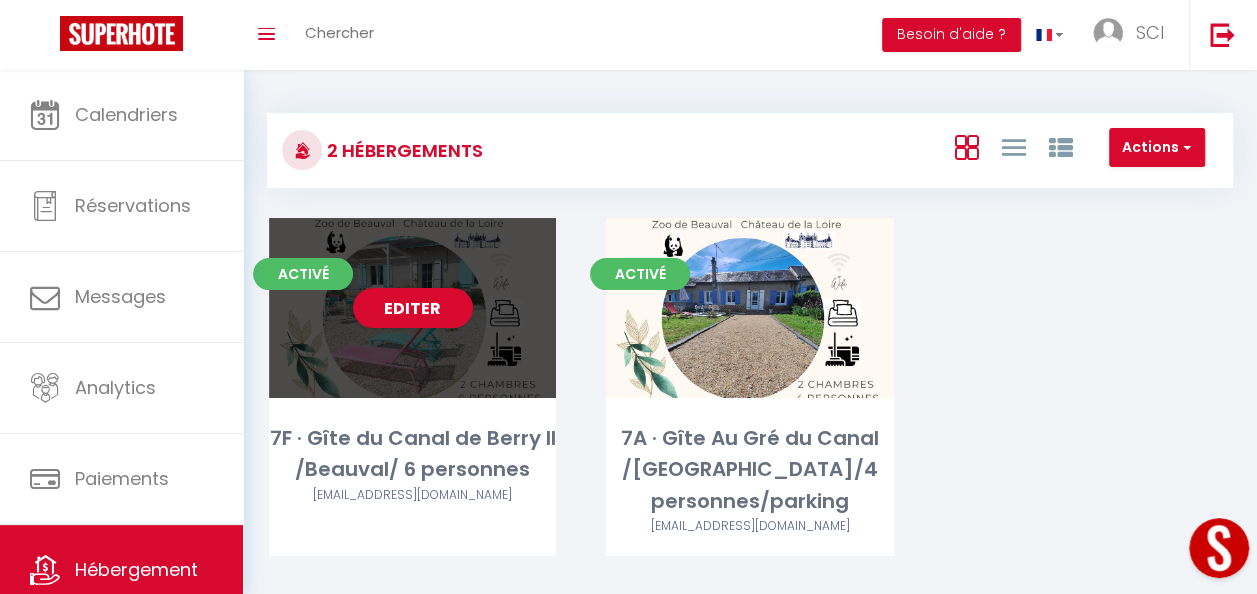 click on "Editer" at bounding box center [412, 308] 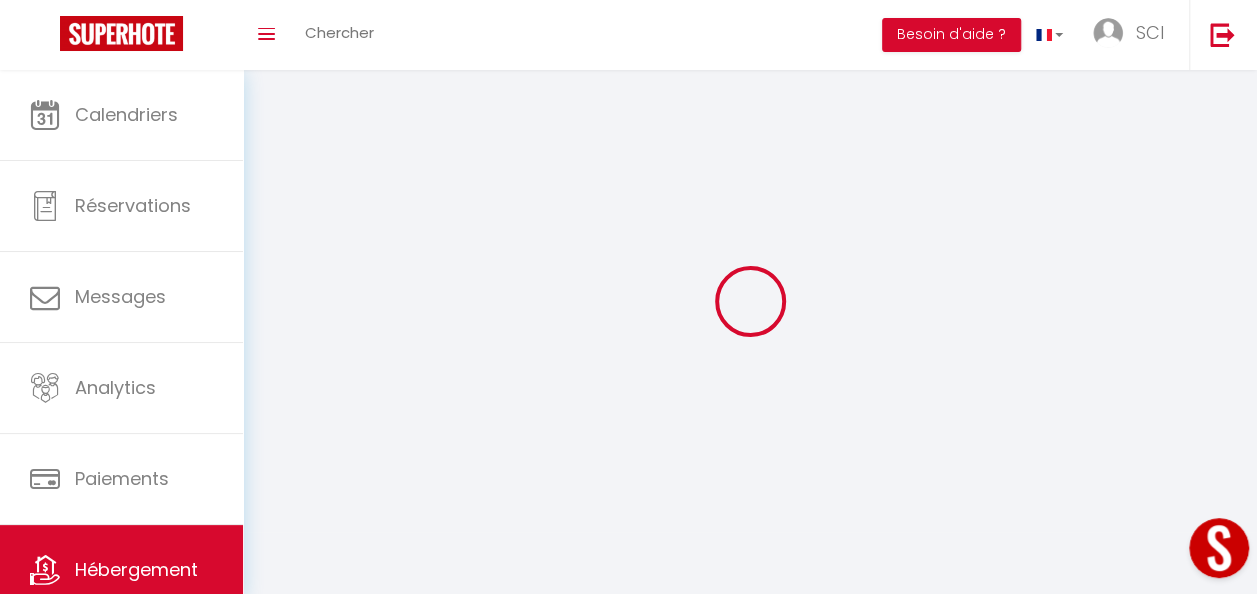 select on "1" 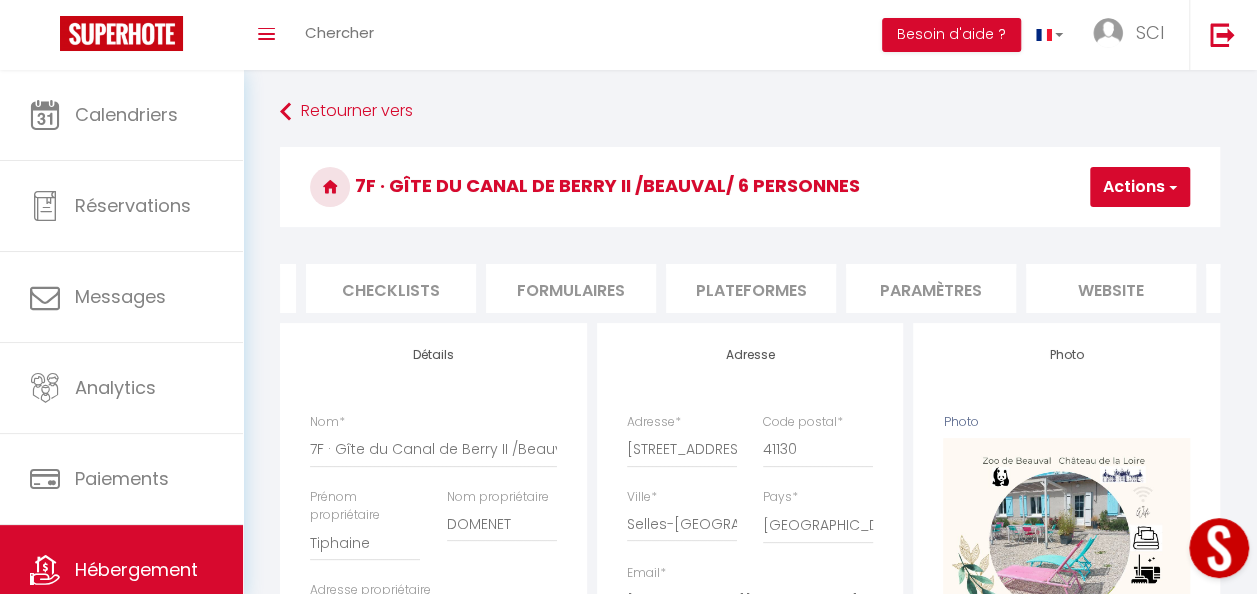 scroll, scrollTop: 0, scrollLeft: 696, axis: horizontal 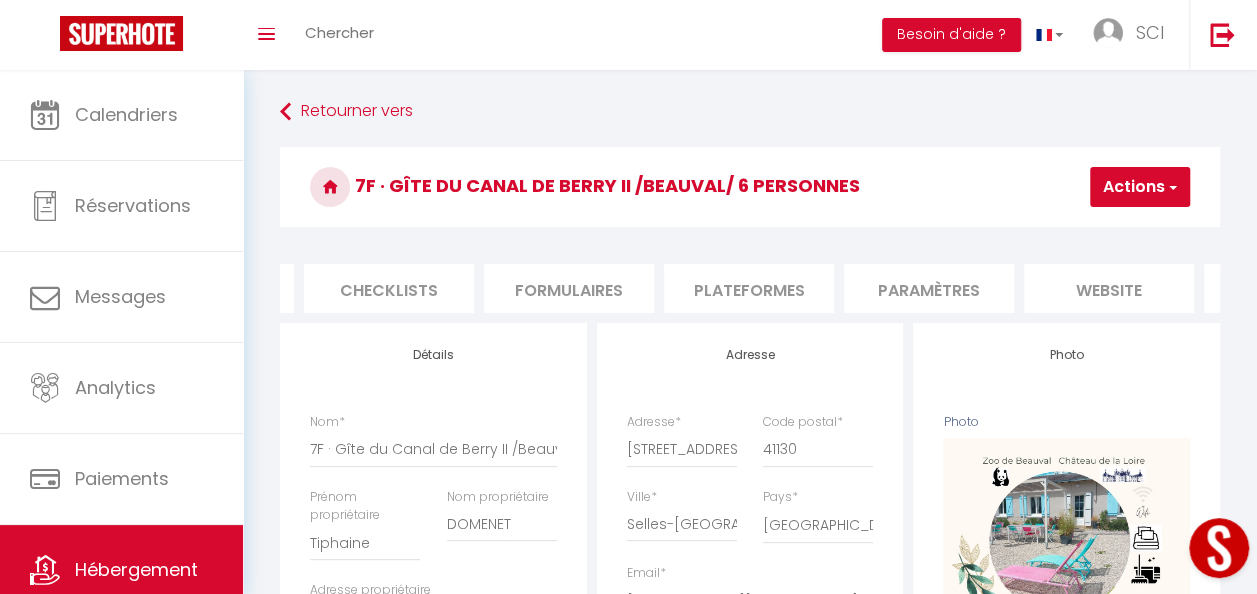 click on "website" at bounding box center (1109, 288) 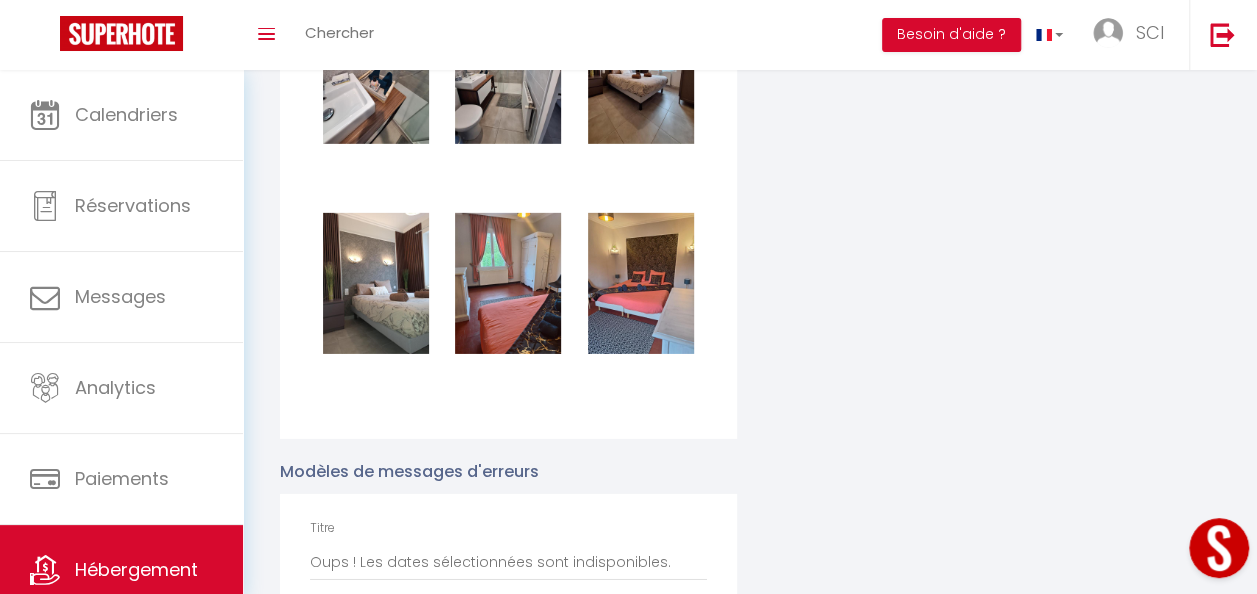 scroll, scrollTop: 3078, scrollLeft: 0, axis: vertical 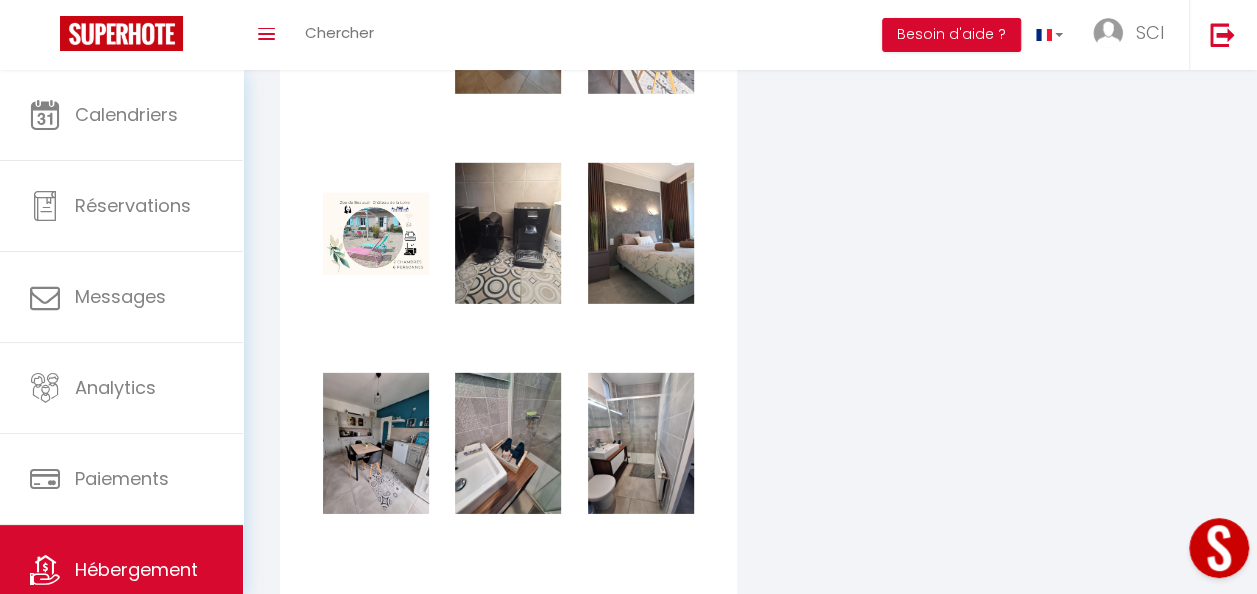 drag, startPoint x: 1100, startPoint y: 399, endPoint x: 1258, endPoint y: 478, distance: 176.64937 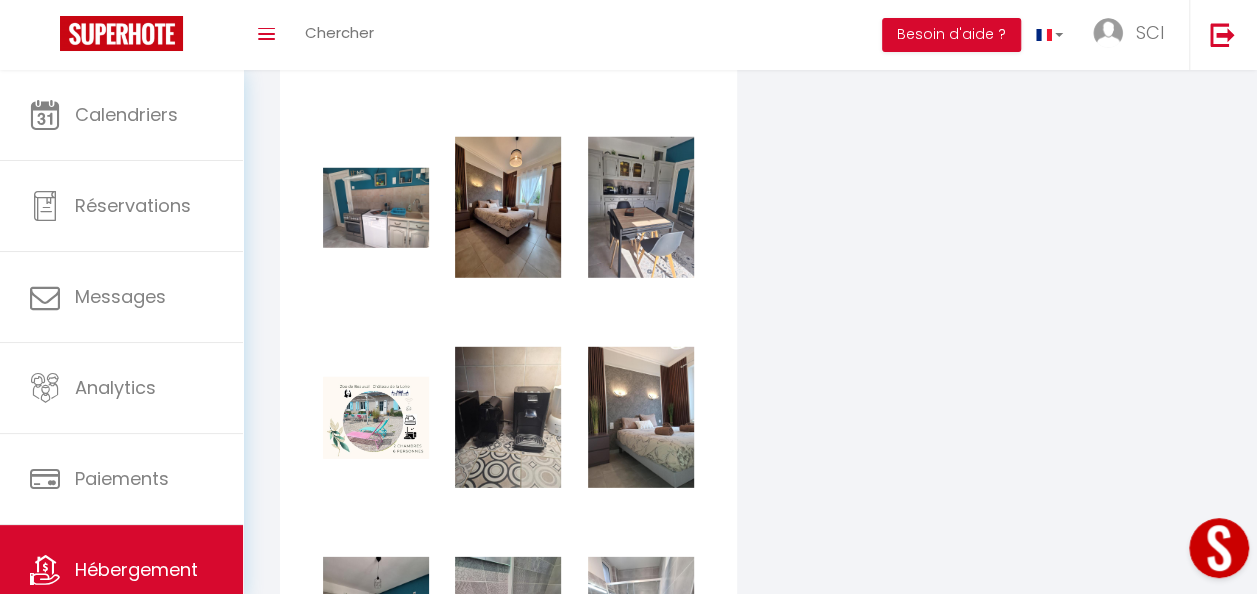 scroll, scrollTop: 2647, scrollLeft: 0, axis: vertical 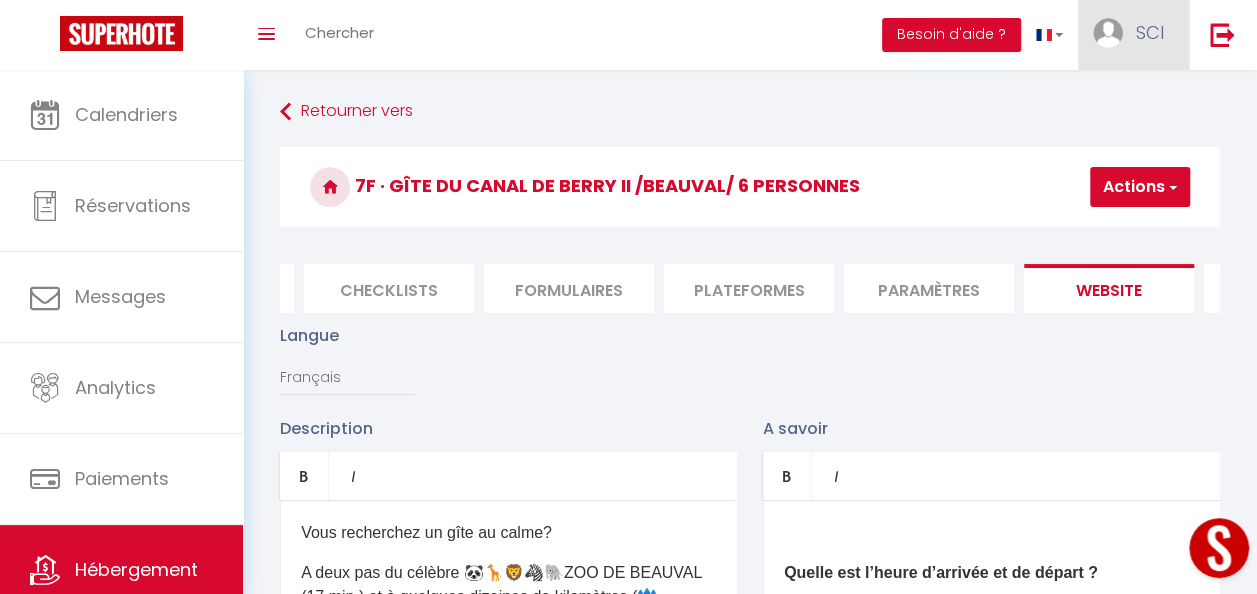 click on "SCI" at bounding box center [1150, 32] 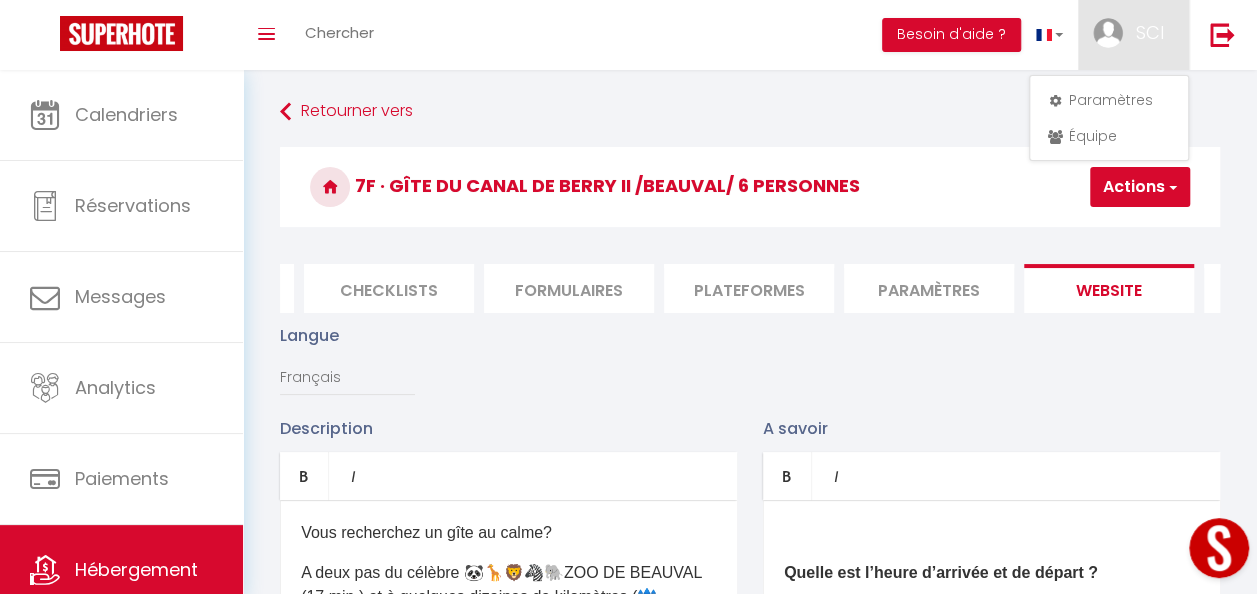 click on "Actions" at bounding box center [1140, 187] 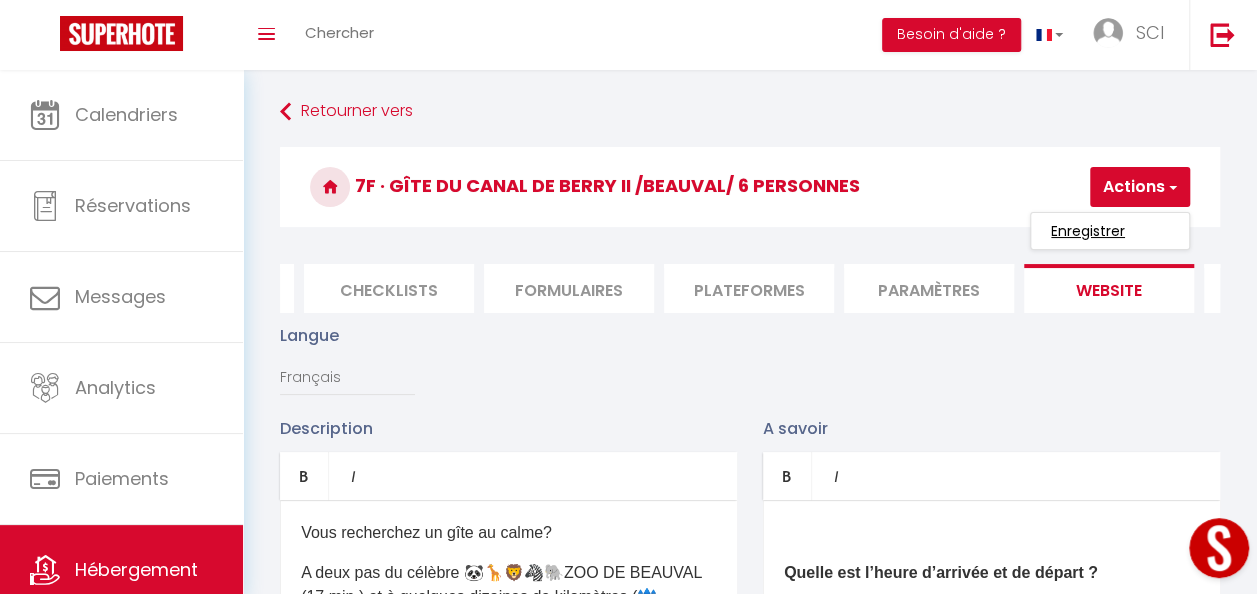 click on "Enregistrer" at bounding box center [1088, 231] 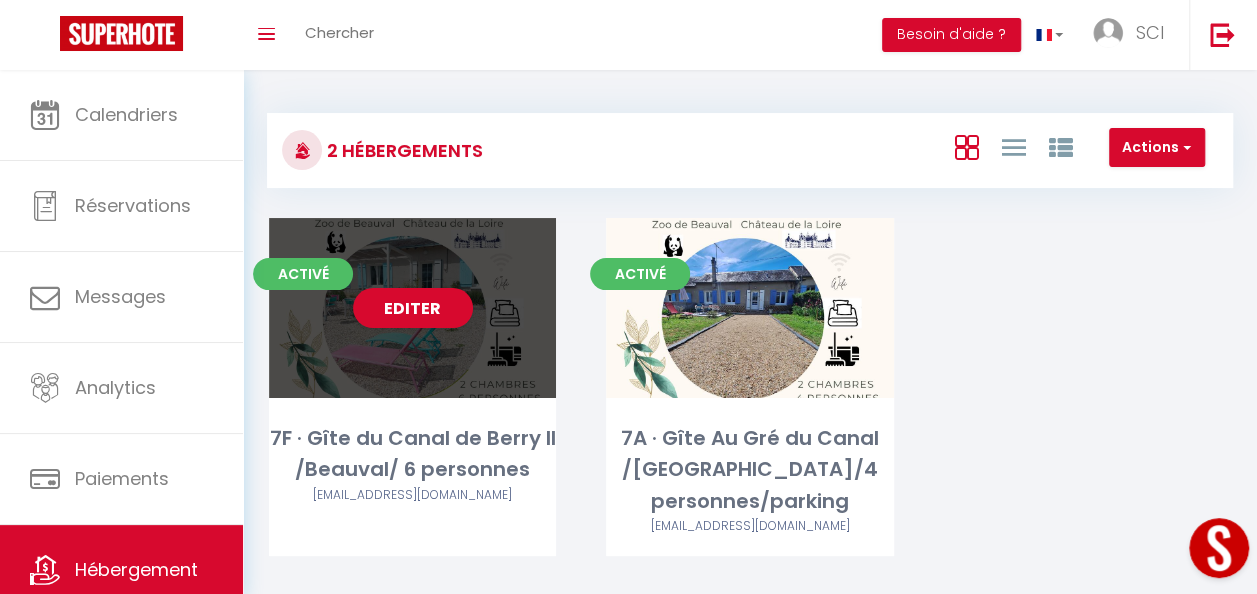 click on "Editer" at bounding box center (412, 308) 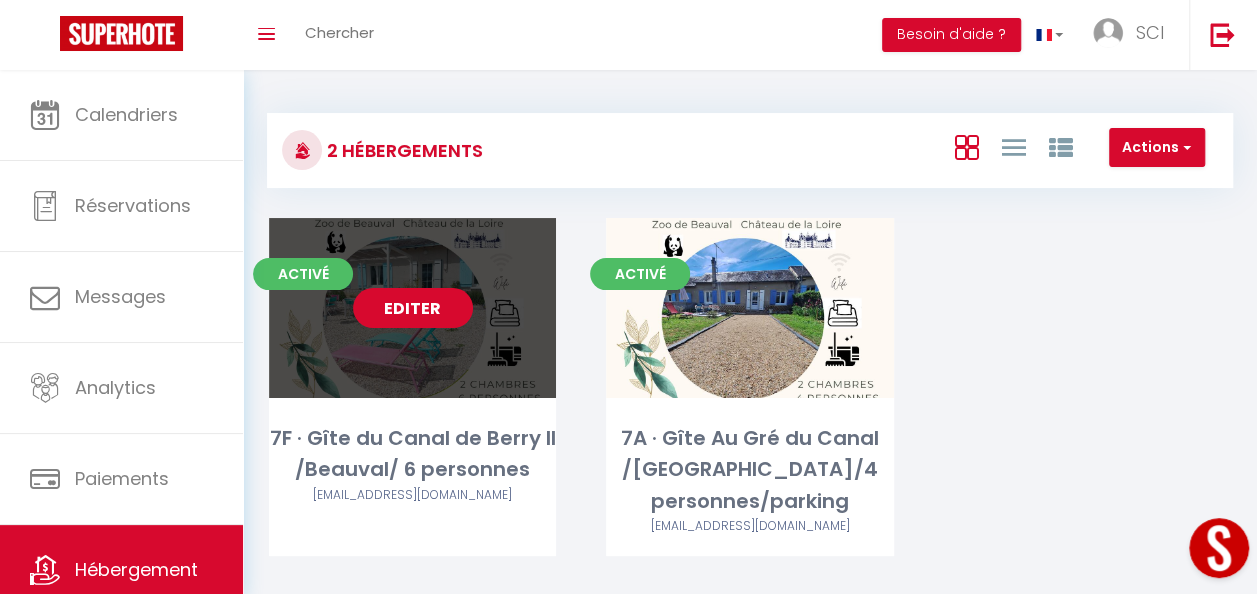 click on "Editer" at bounding box center (413, 308) 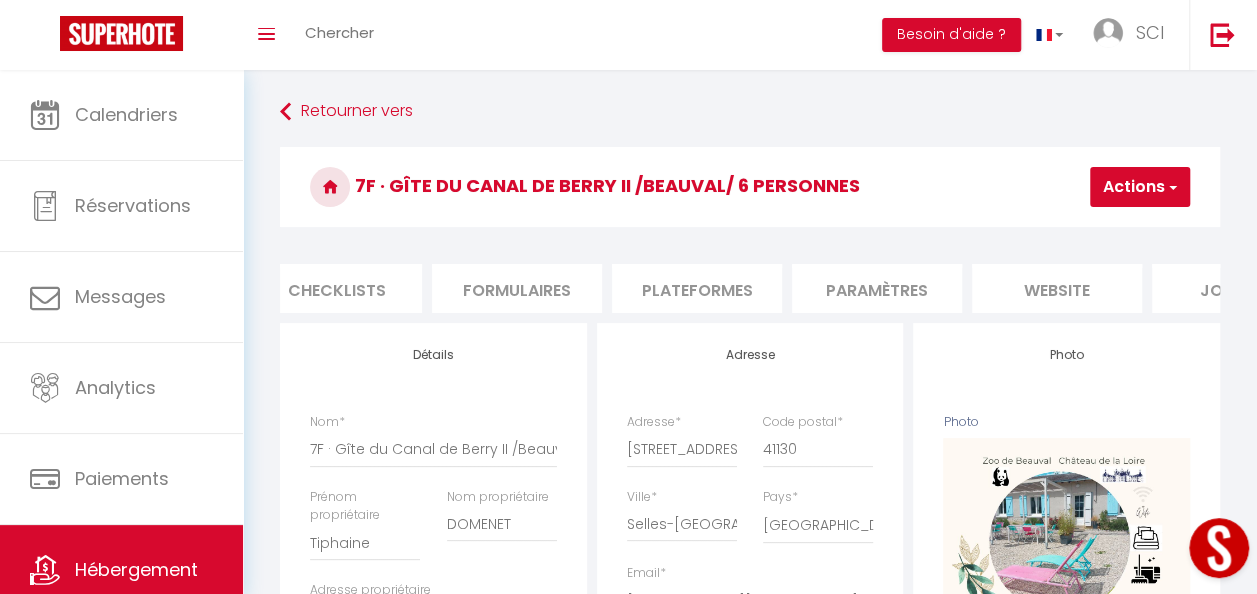 scroll, scrollTop: 0, scrollLeft: 752, axis: horizontal 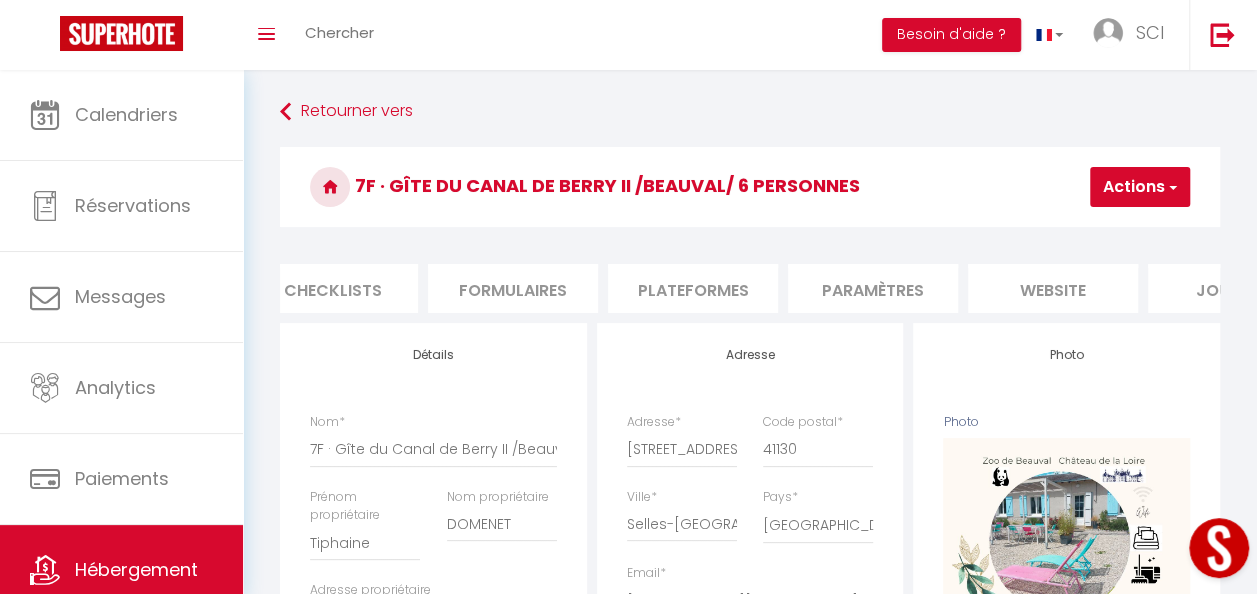 click on "website" at bounding box center [1053, 288] 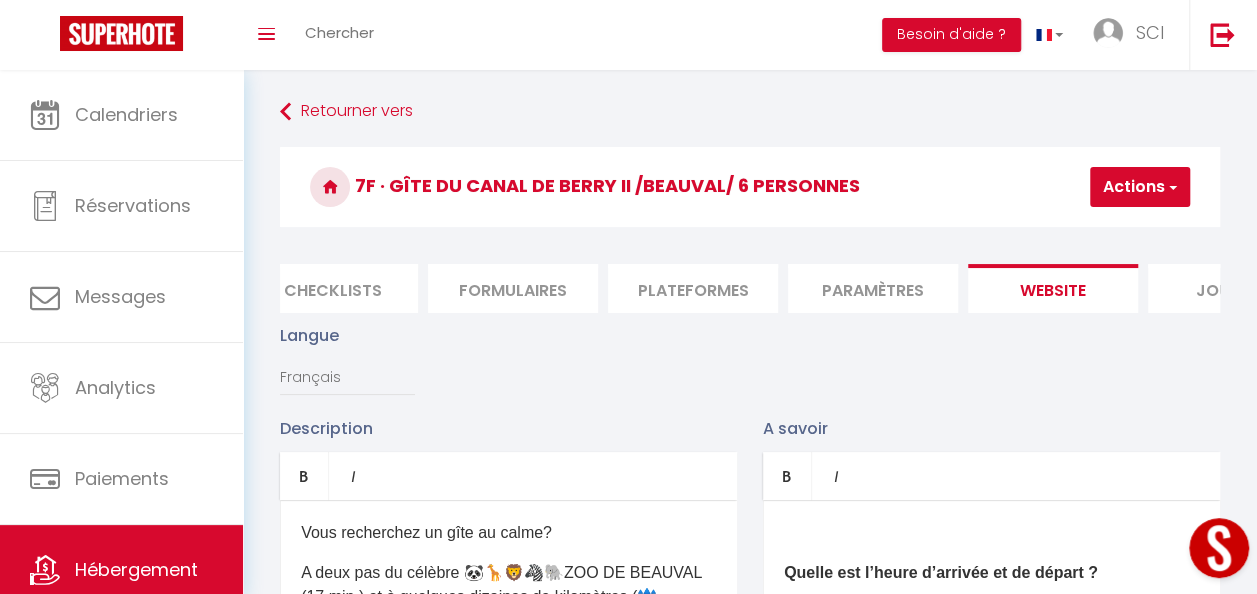 click on "website" at bounding box center [1053, 288] 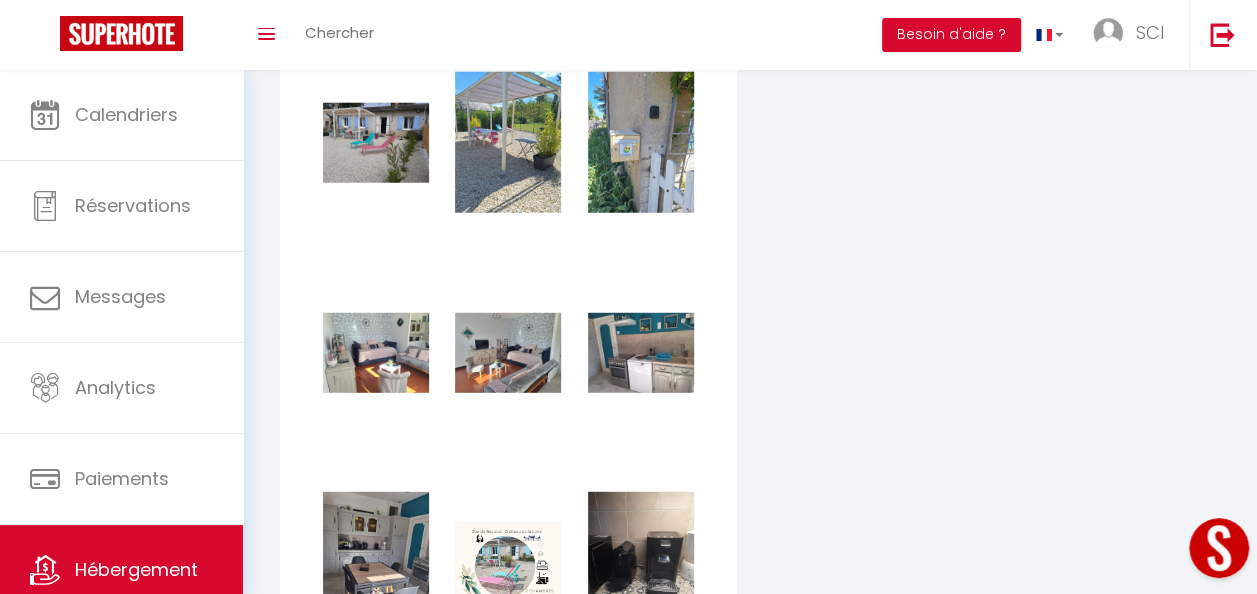 scroll, scrollTop: 2589, scrollLeft: 0, axis: vertical 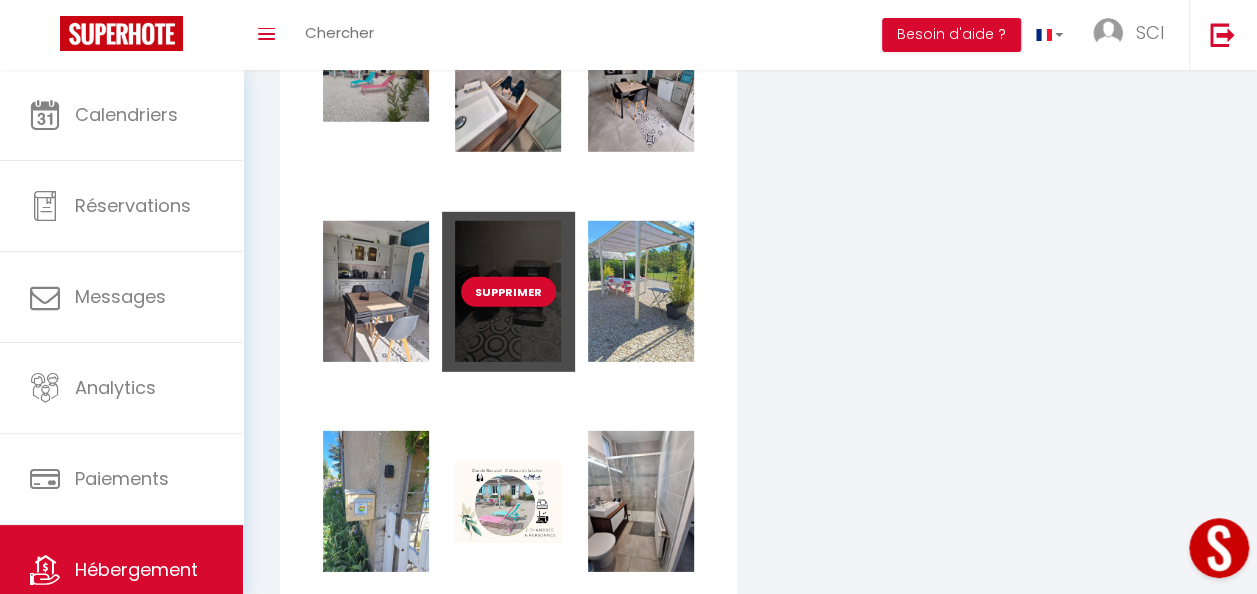 click on "Supprimer" at bounding box center [508, 292] 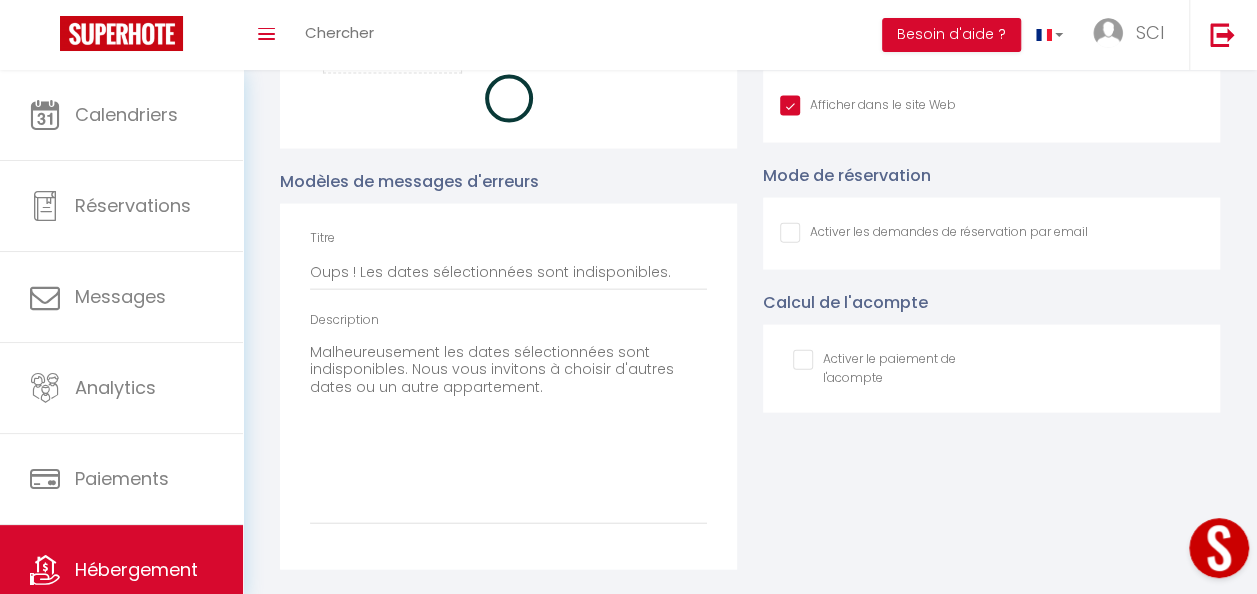 scroll, scrollTop: 2855, scrollLeft: 0, axis: vertical 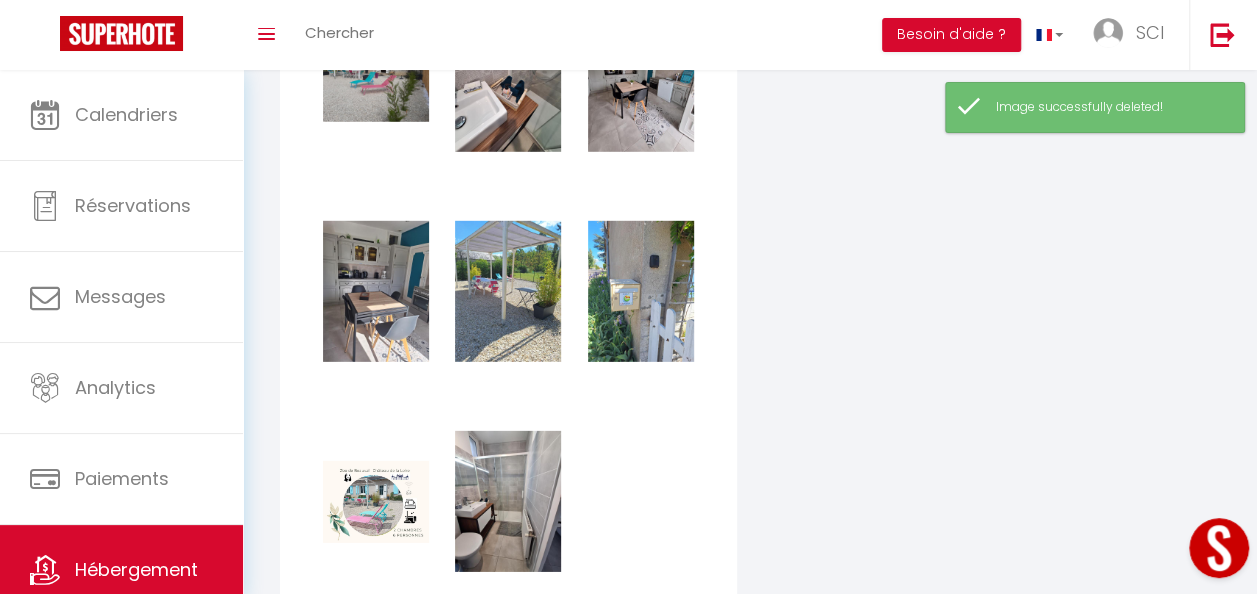 click on "Coordonnées GPS
Latitude
47.2805624
Longitude
1.573067   Afficher     Afficher dans le site Web   Mode de réservation     Activer les demandes de réservation par email   Calcul de l'acompte     Activer le paiement de l'acompte   Pourcent %   30" at bounding box center (991, 92) 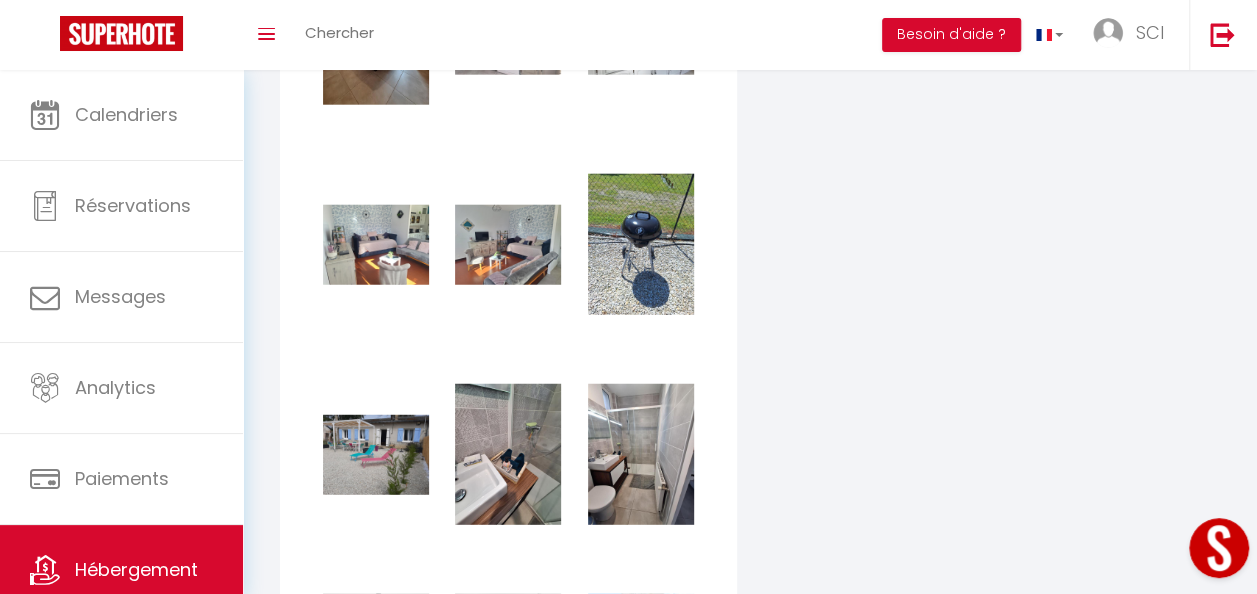 scroll, scrollTop: 2468, scrollLeft: 0, axis: vertical 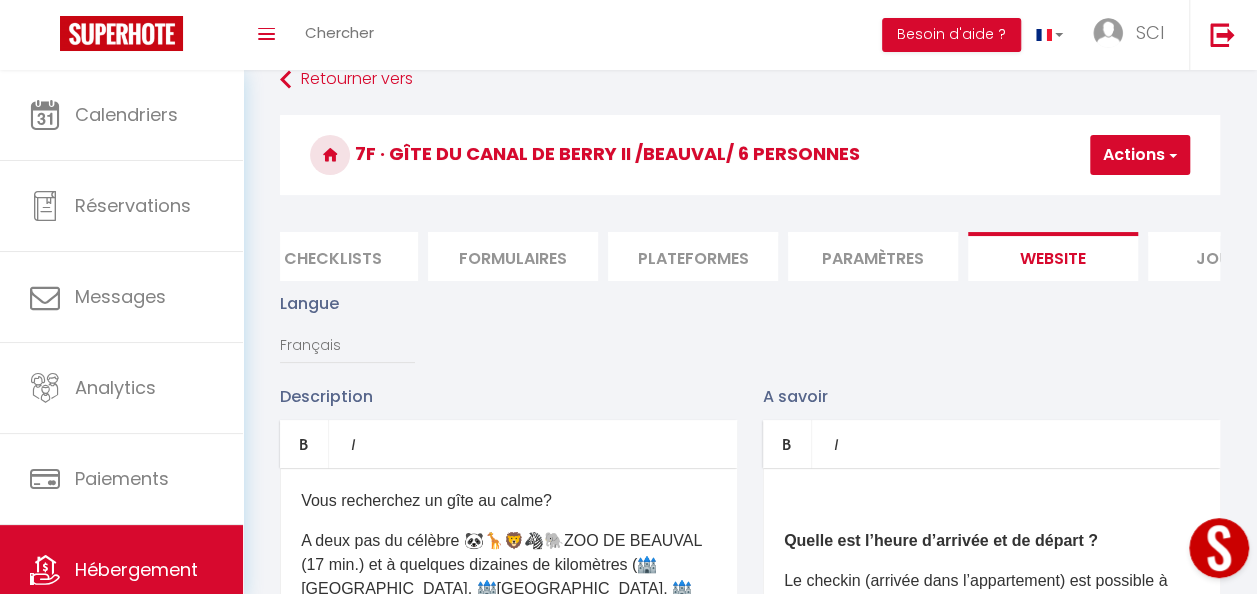 click at bounding box center (1171, 155) 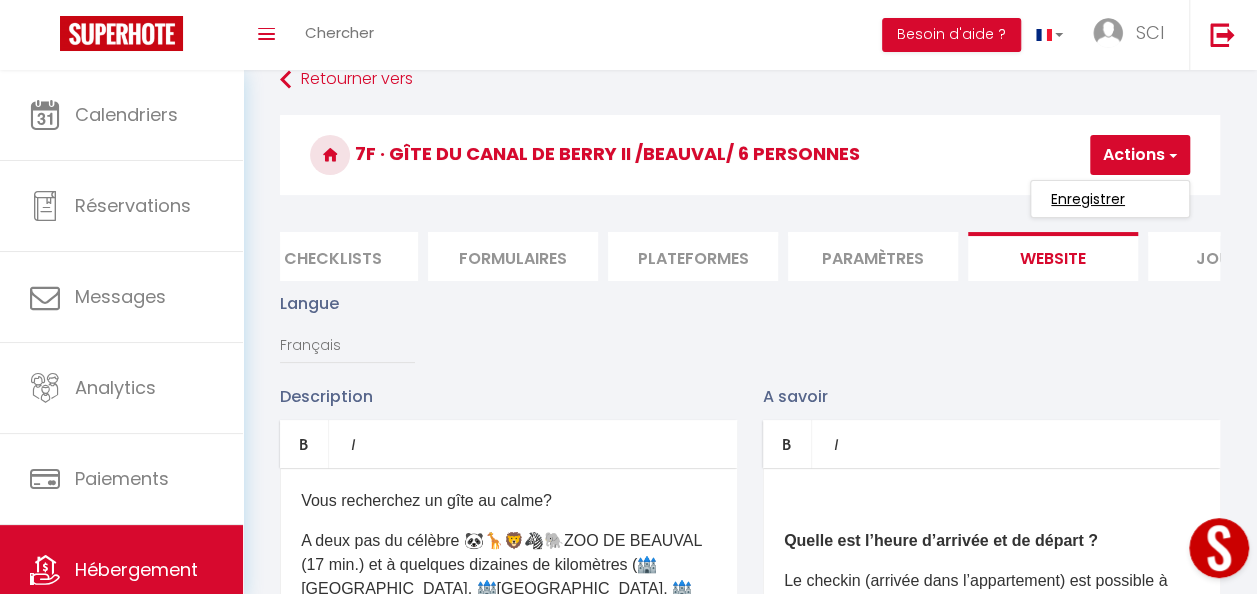 click on "Enregistrer" at bounding box center (1088, 199) 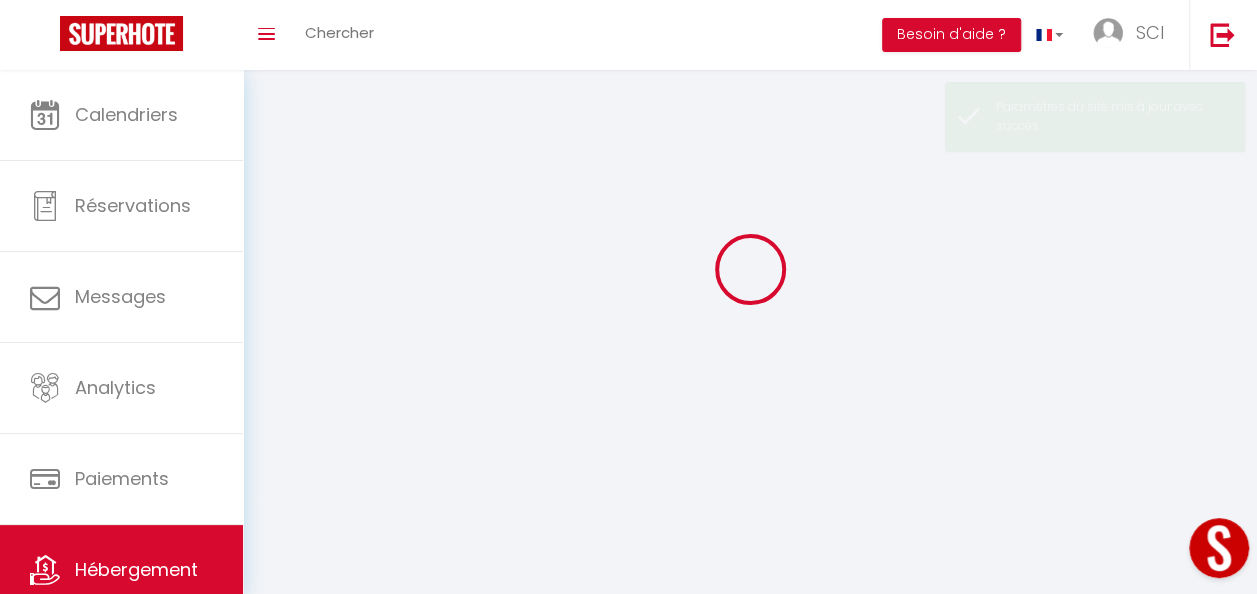 scroll, scrollTop: 0, scrollLeft: 0, axis: both 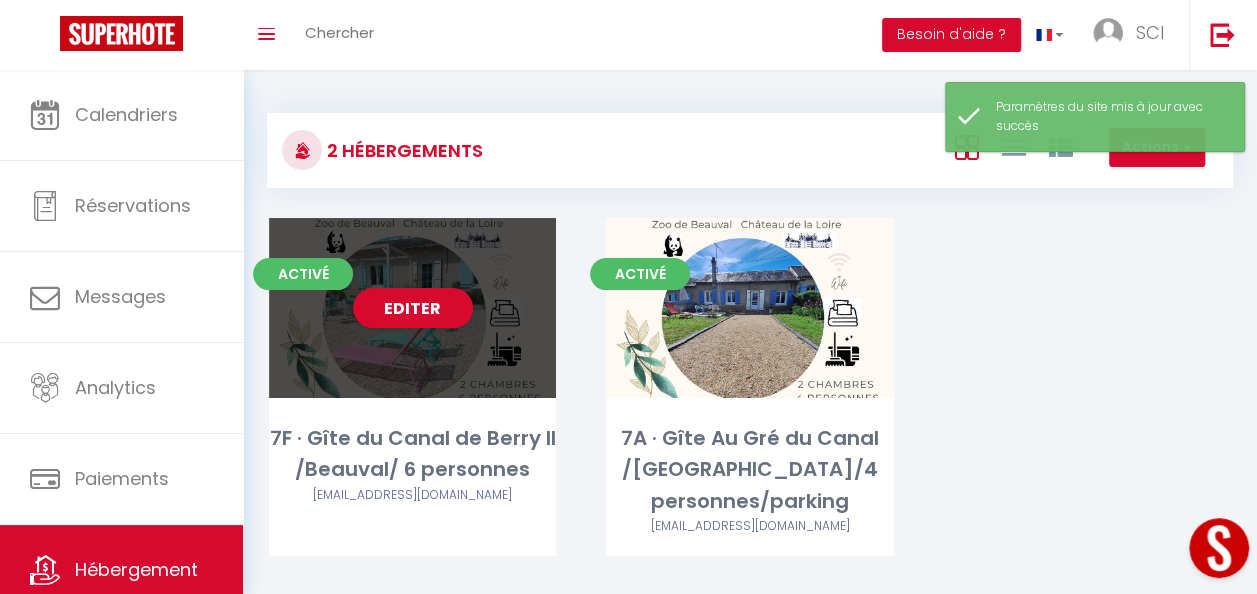click on "Editer" at bounding box center (412, 308) 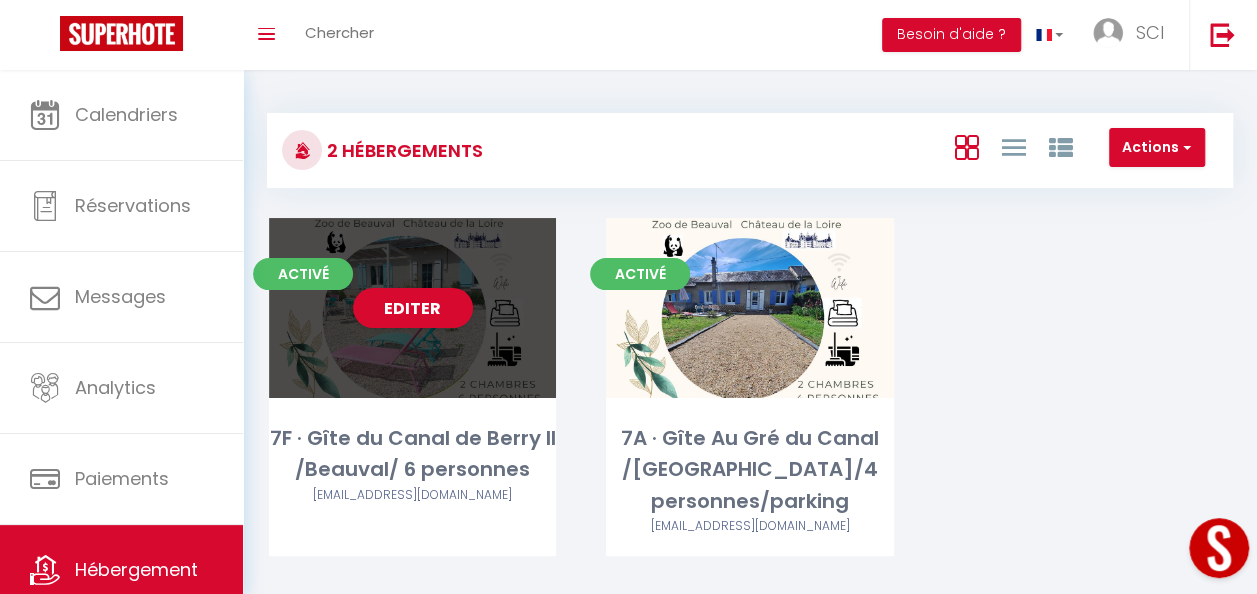 click on "Editer" at bounding box center (412, 308) 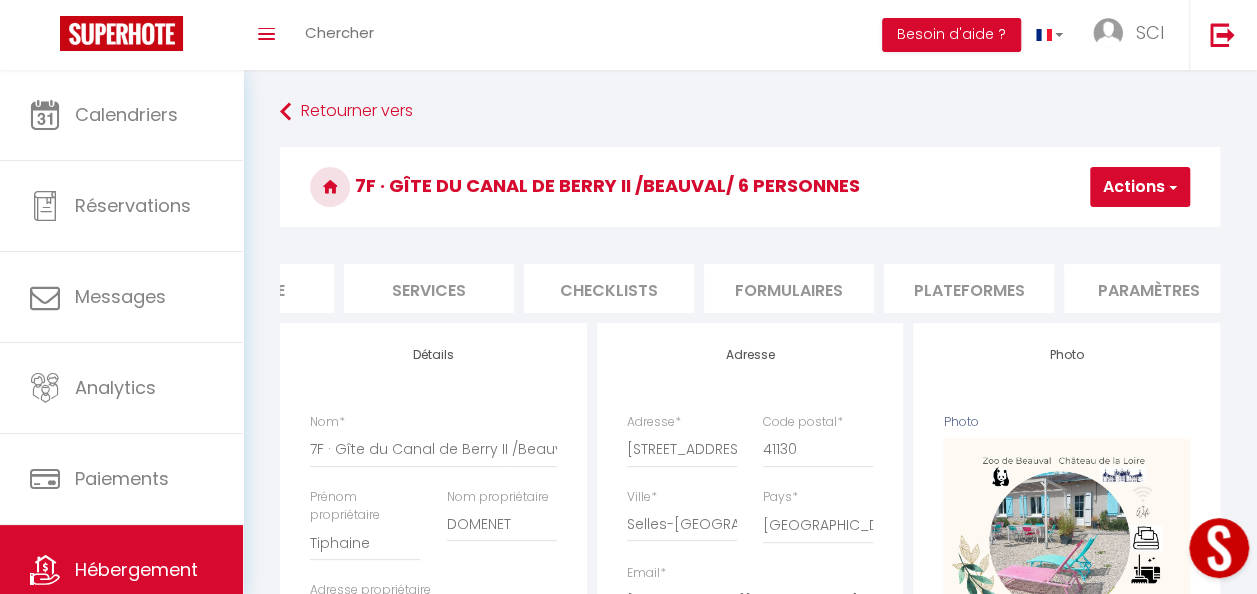scroll, scrollTop: 0, scrollLeft: 544, axis: horizontal 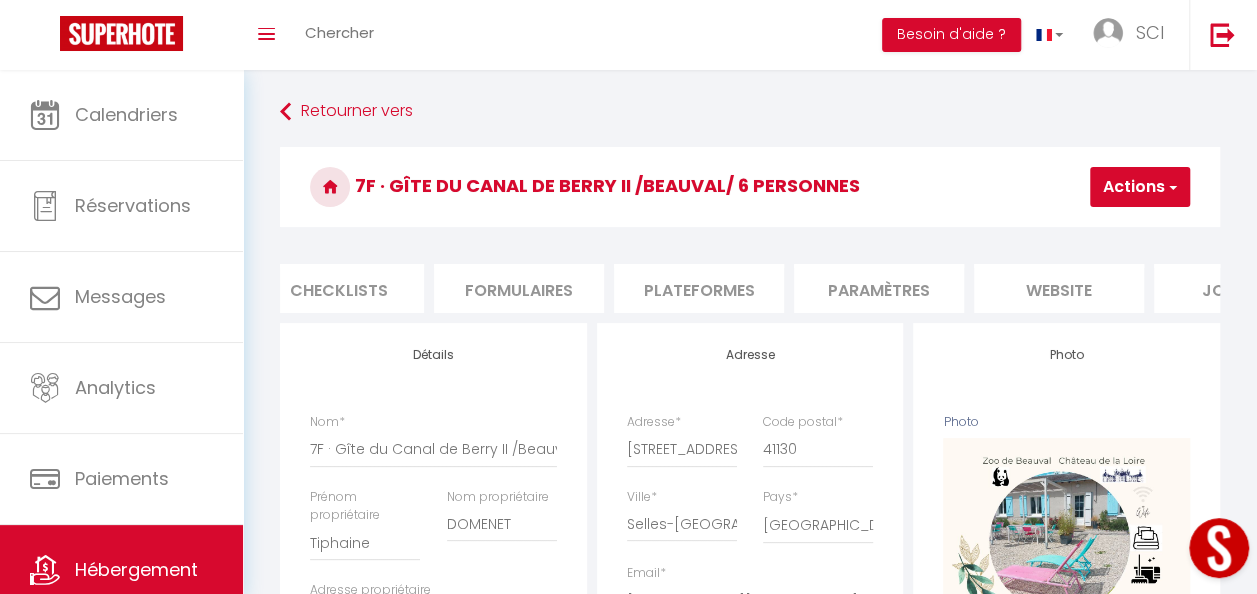 click on "website" at bounding box center [1059, 288] 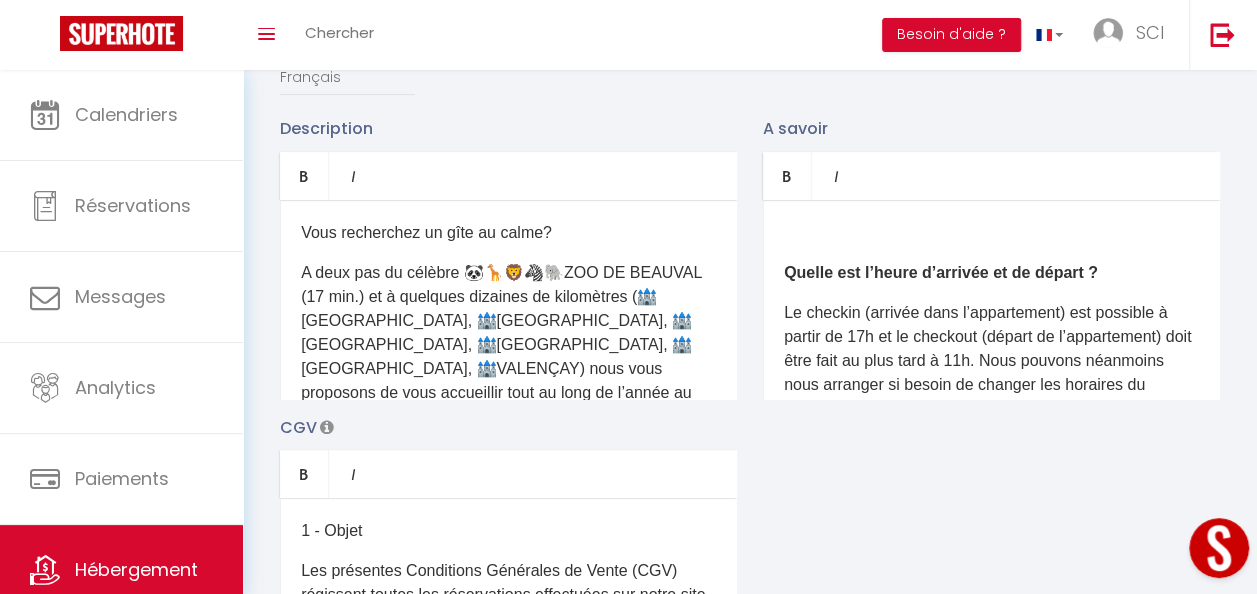 scroll, scrollTop: 0, scrollLeft: 0, axis: both 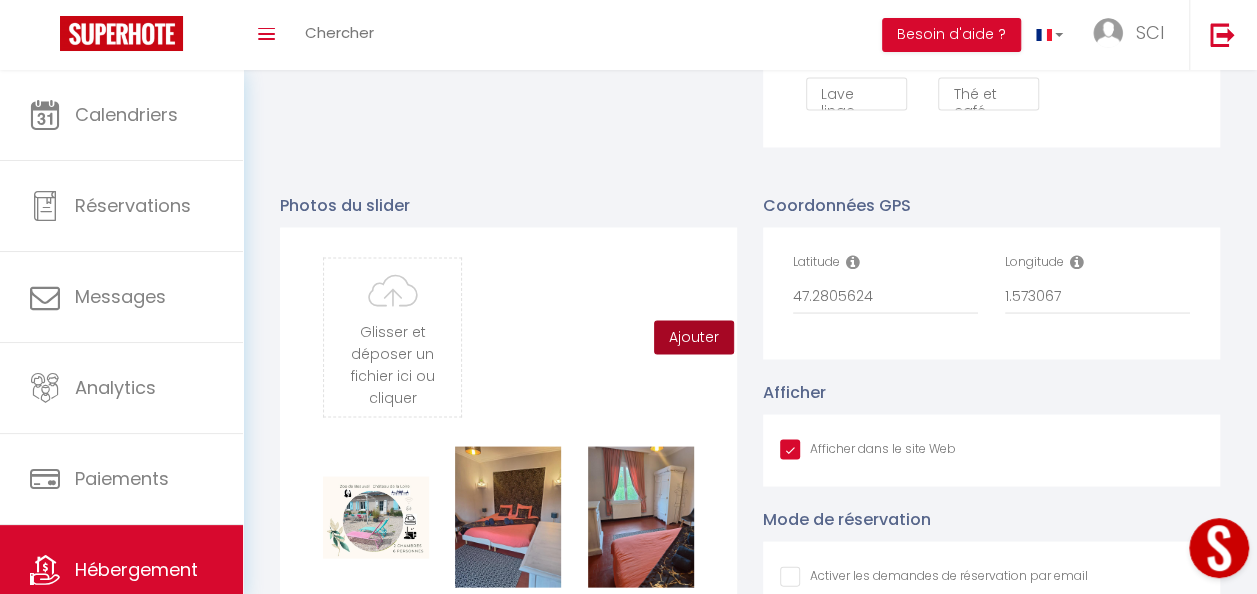 click on "Ajouter" at bounding box center (694, 337) 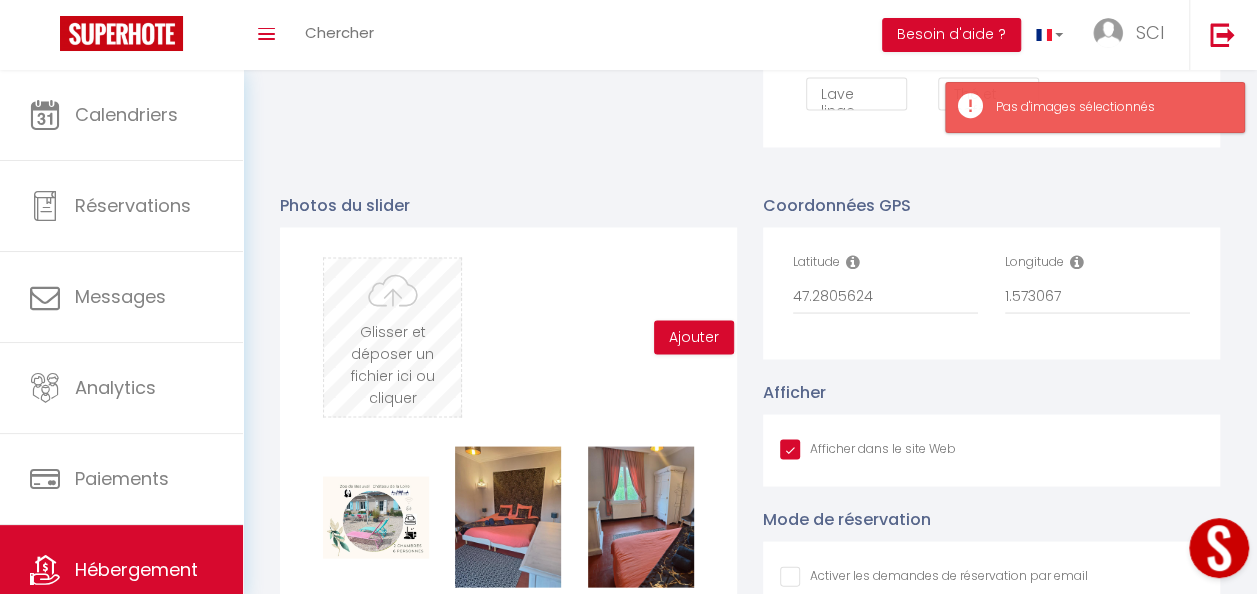 click at bounding box center [392, 337] 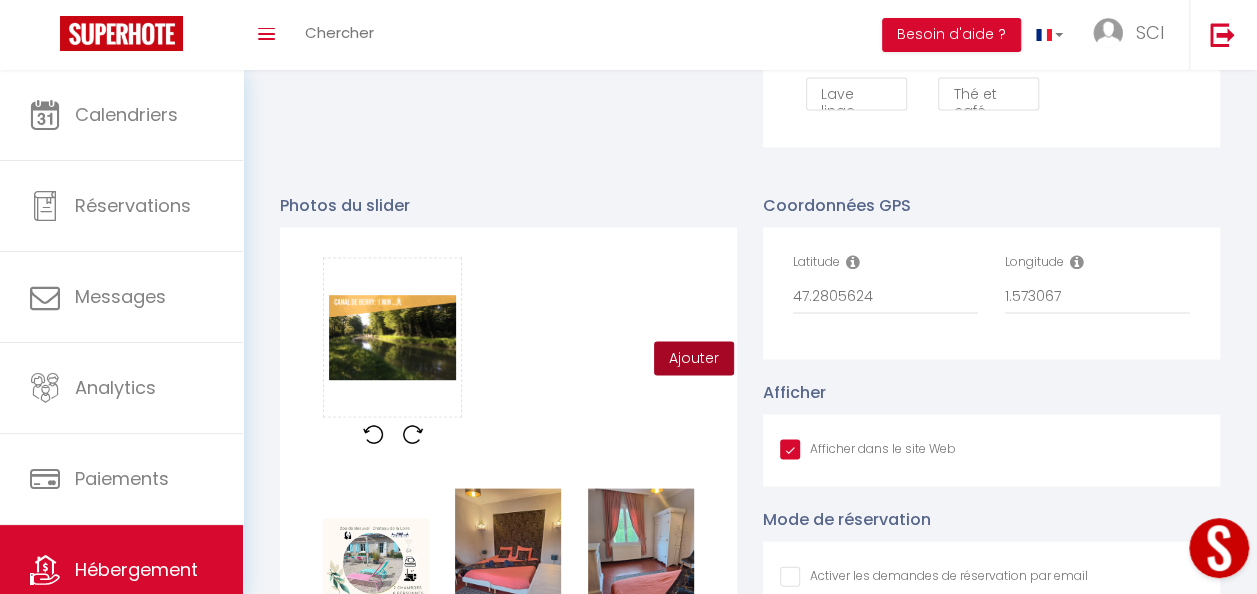 click on "Ajouter" at bounding box center (694, 358) 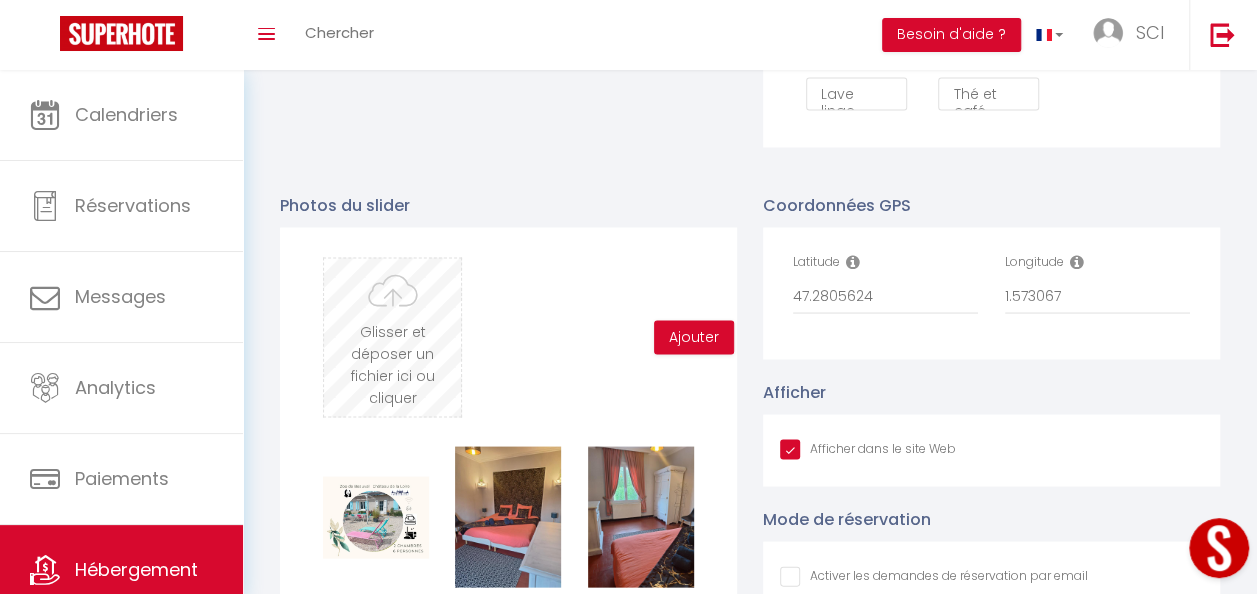 click at bounding box center (392, 337) 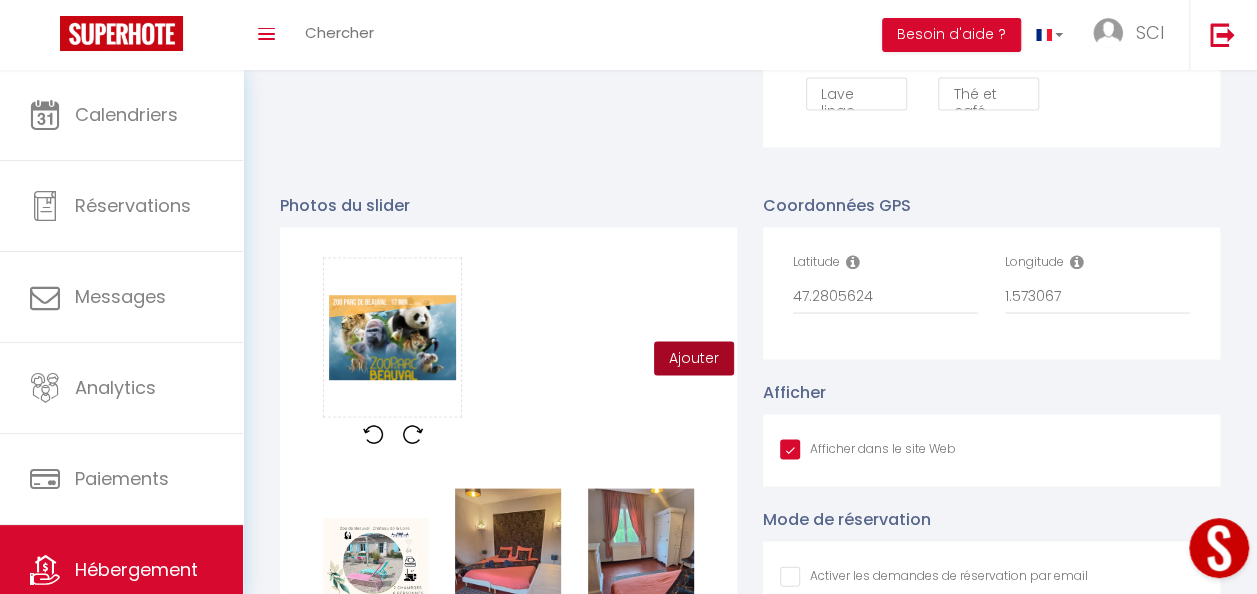 click on "Ajouter" at bounding box center [694, 358] 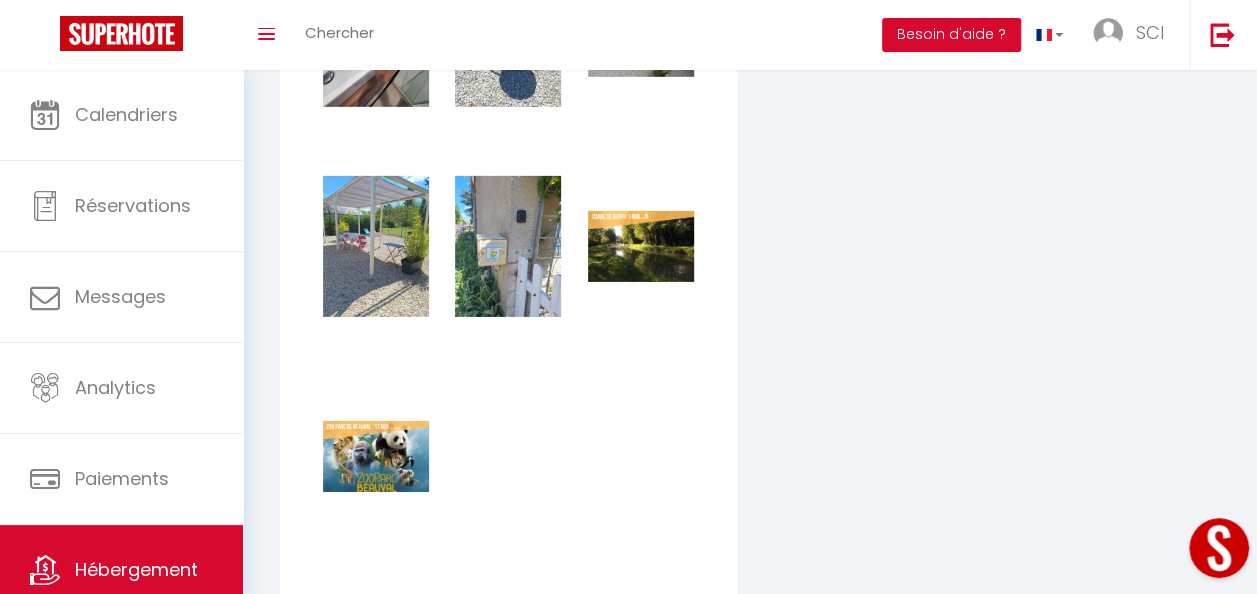 scroll, scrollTop: 3120, scrollLeft: 0, axis: vertical 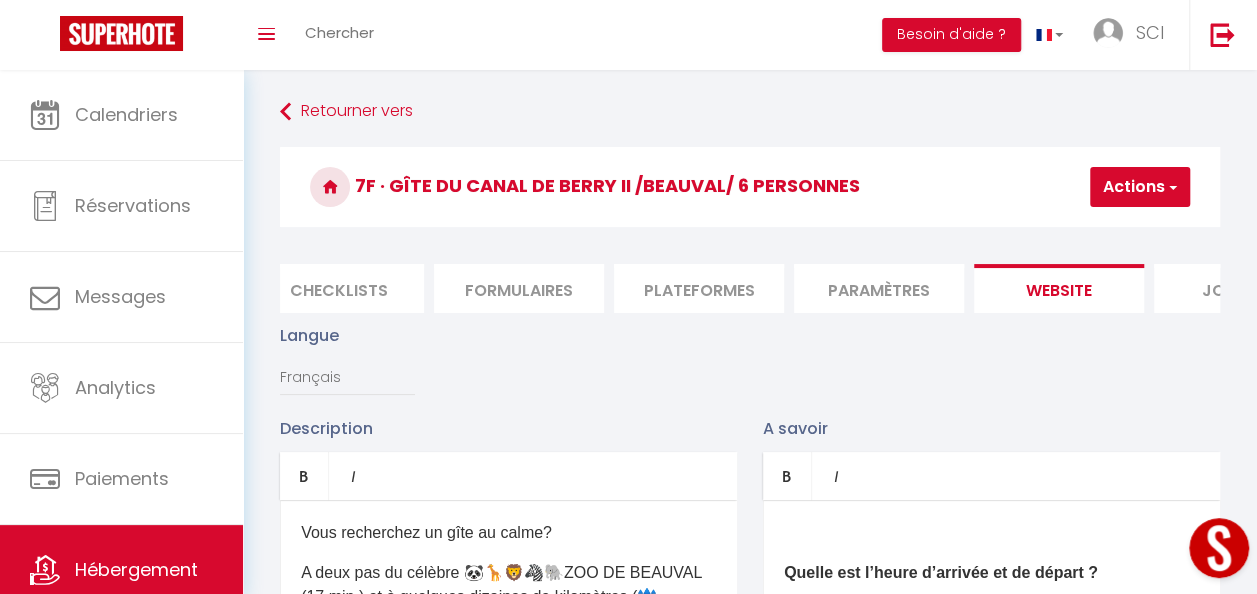 click on "Actions" at bounding box center (1140, 187) 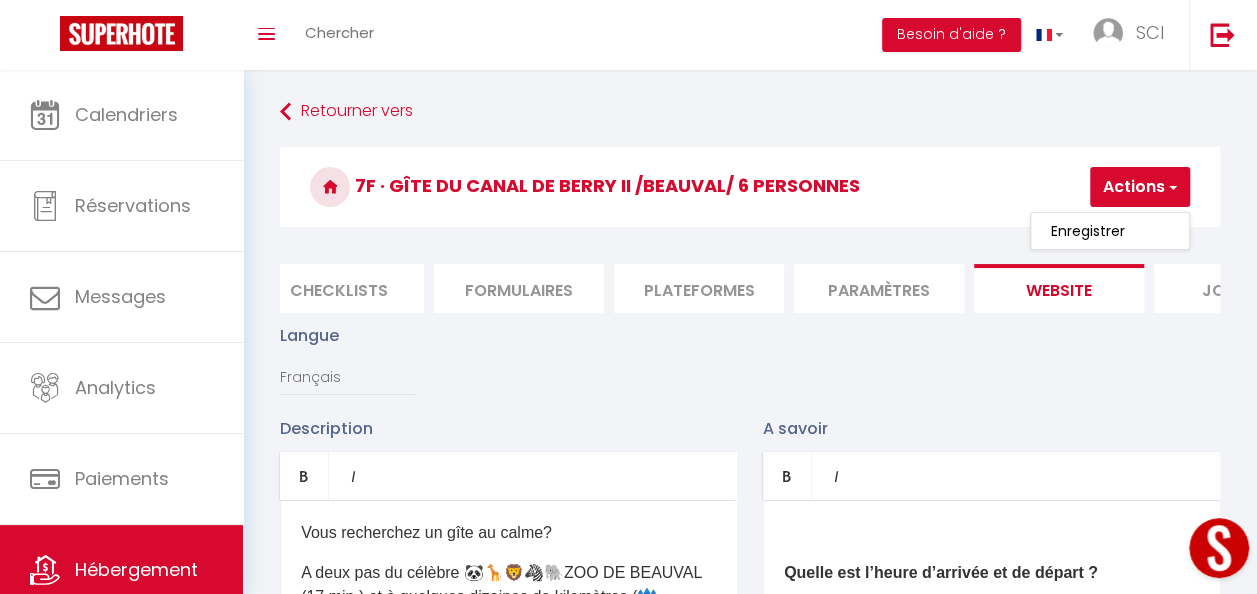 click on "Enregistrer" at bounding box center (1110, 231) 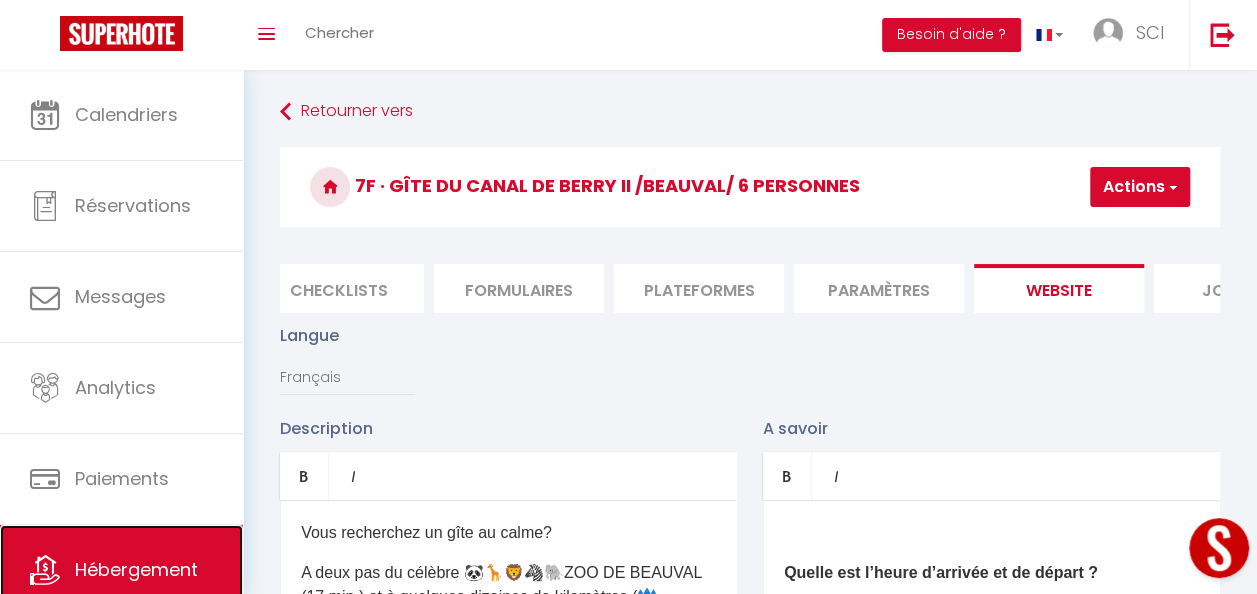 click on "Hébergement" at bounding box center [136, 569] 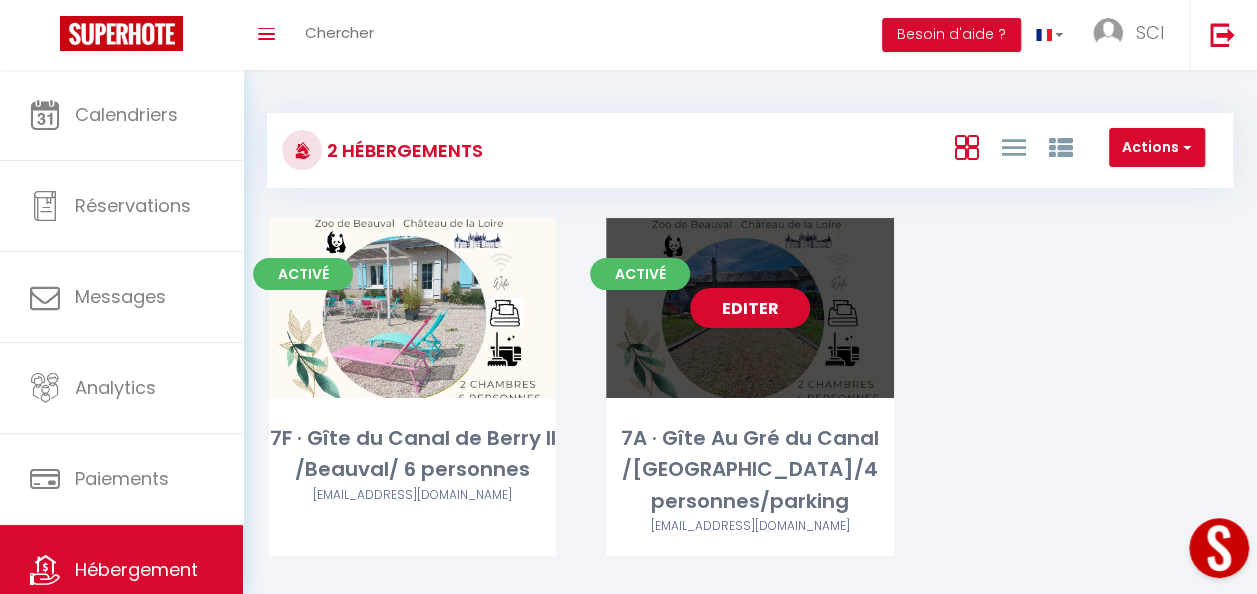 click on "Editer" at bounding box center [749, 308] 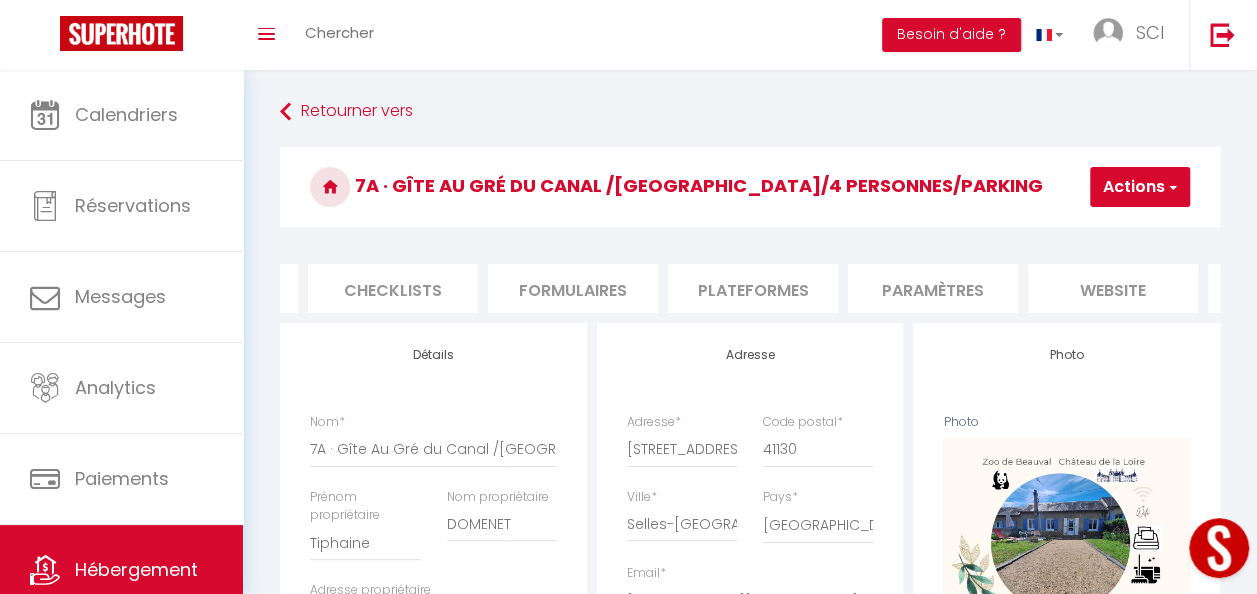 scroll, scrollTop: 0, scrollLeft: 700, axis: horizontal 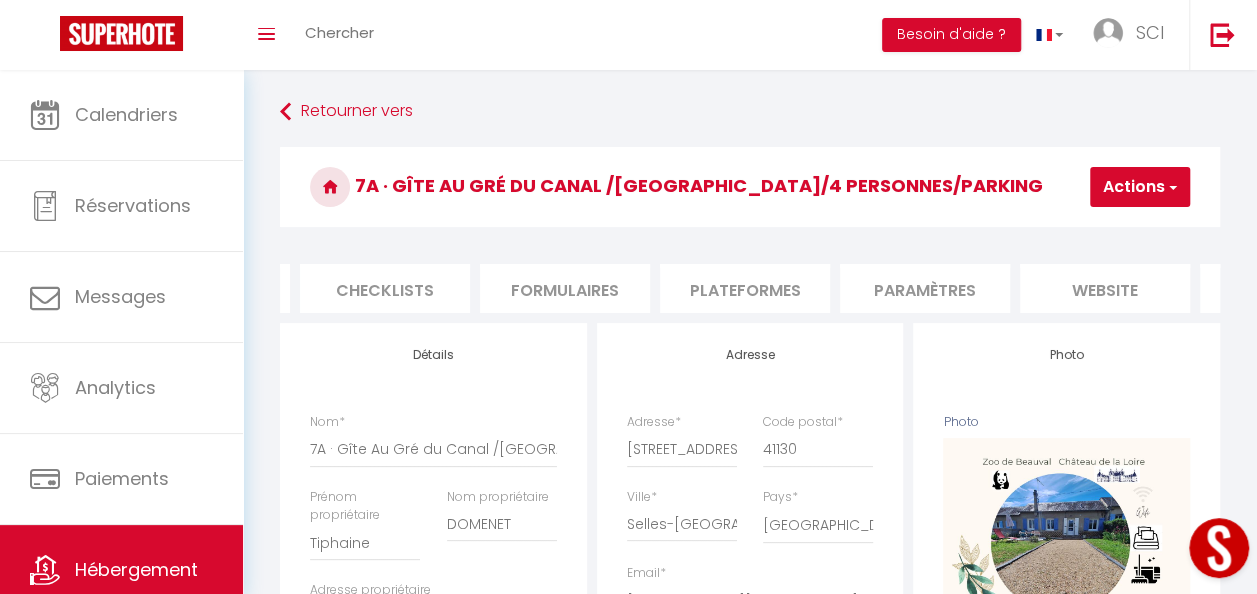 click on "website" at bounding box center [1105, 288] 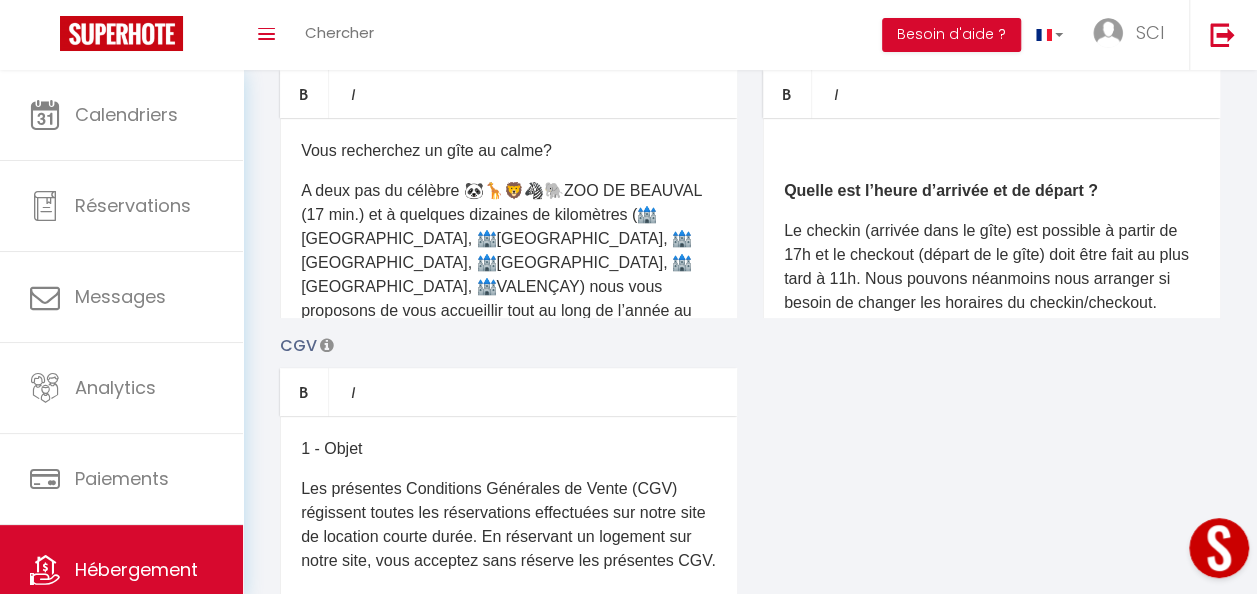 scroll, scrollTop: 0, scrollLeft: 0, axis: both 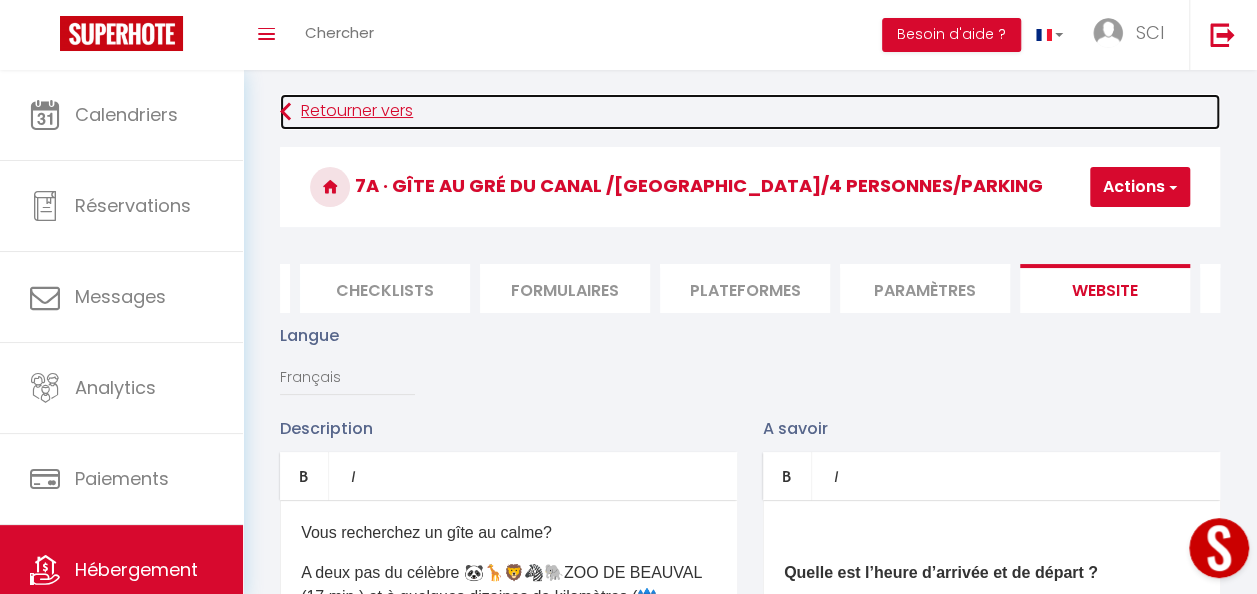 click on "Retourner vers" at bounding box center (750, 112) 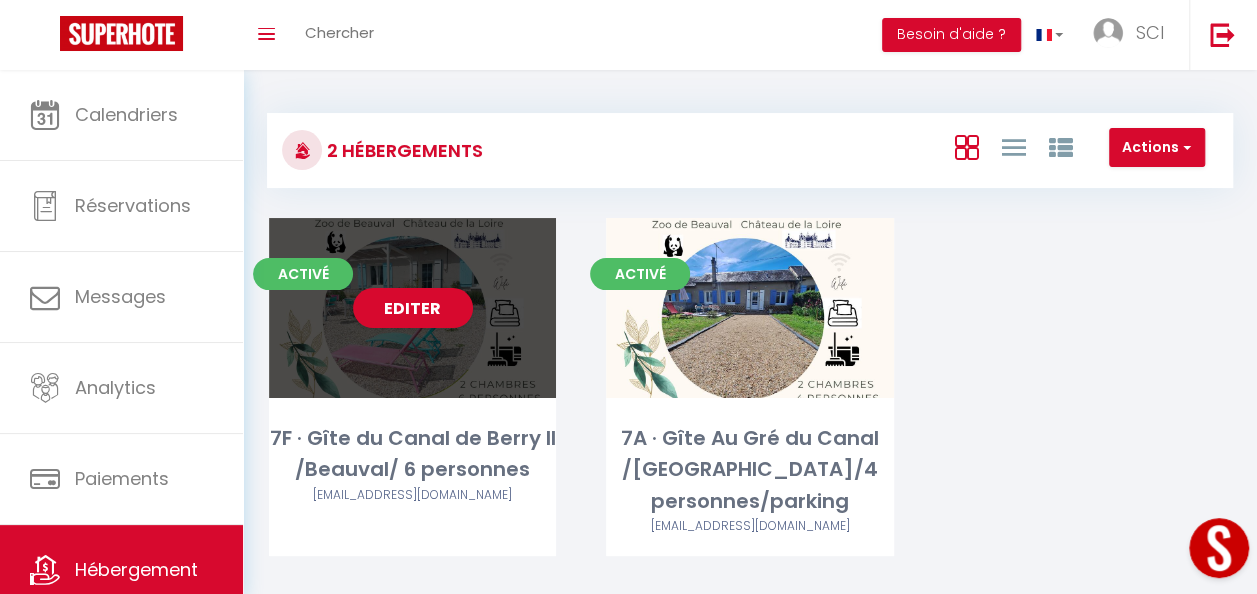 click on "Editer" at bounding box center [412, 308] 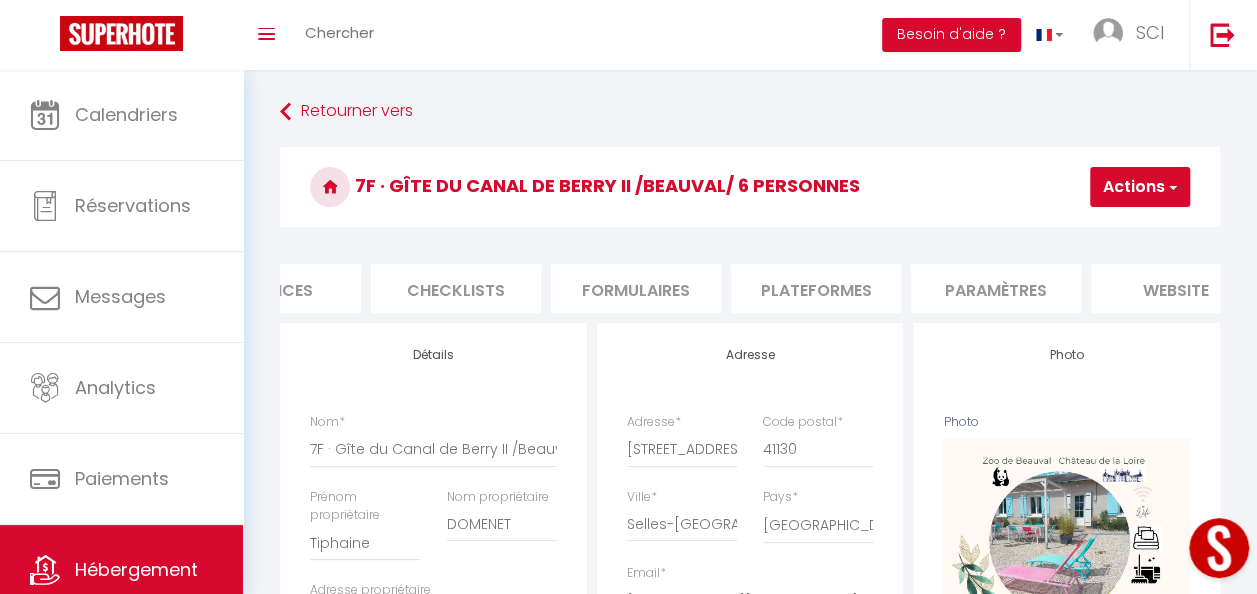 scroll, scrollTop: 0, scrollLeft: 630, axis: horizontal 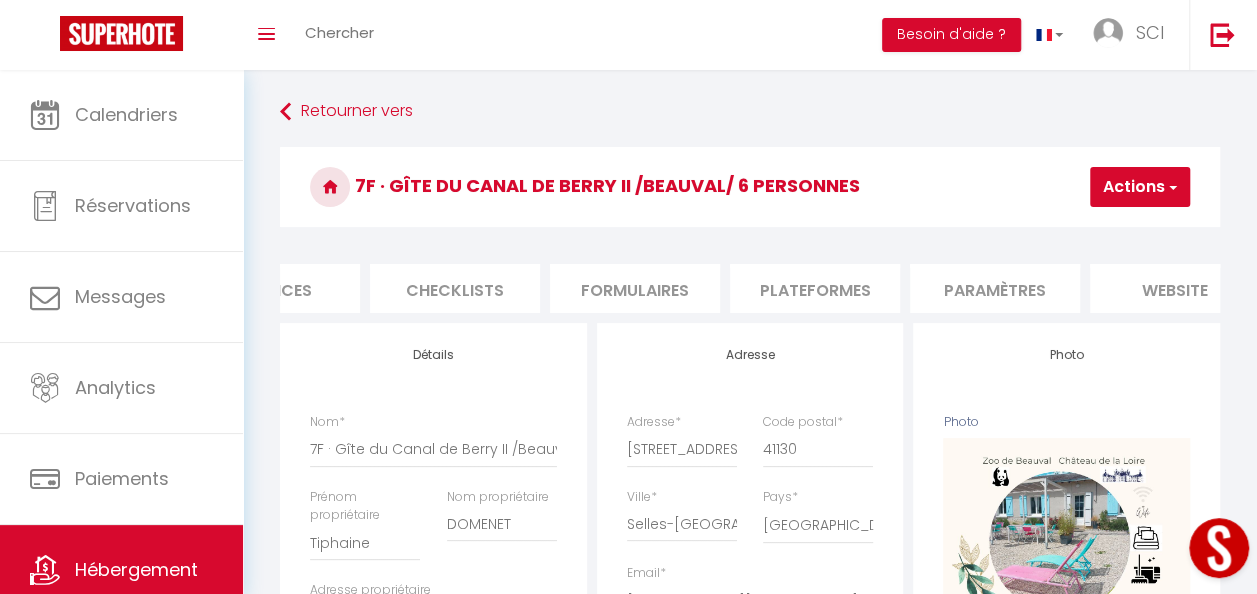 click on "website" at bounding box center (1175, 288) 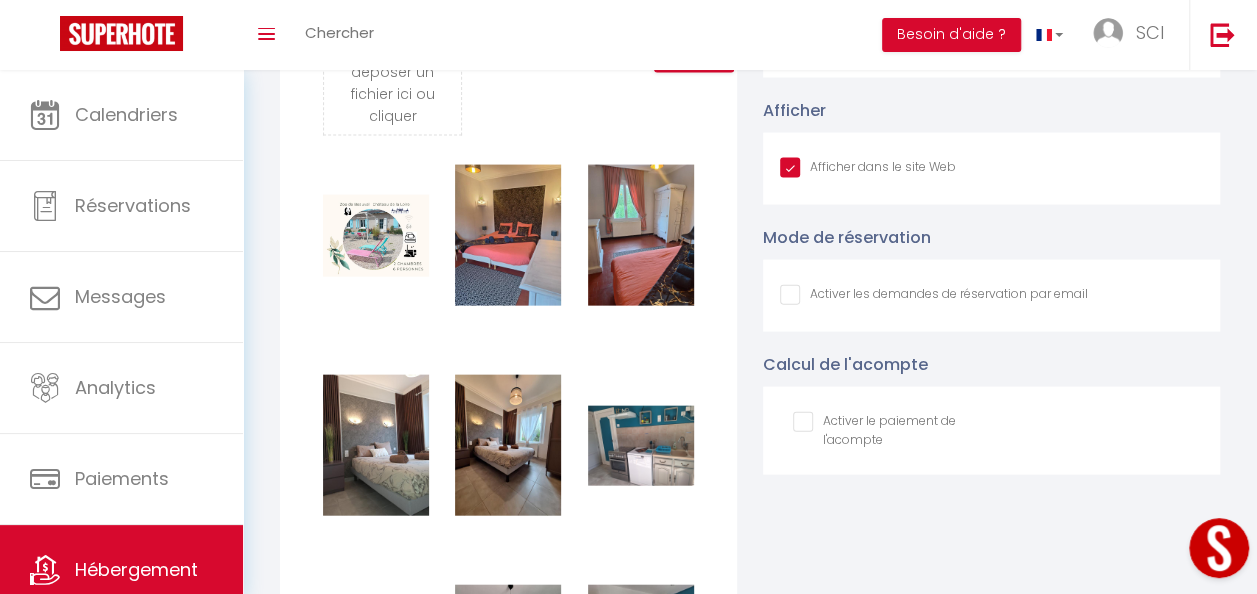 scroll, scrollTop: 2076, scrollLeft: 0, axis: vertical 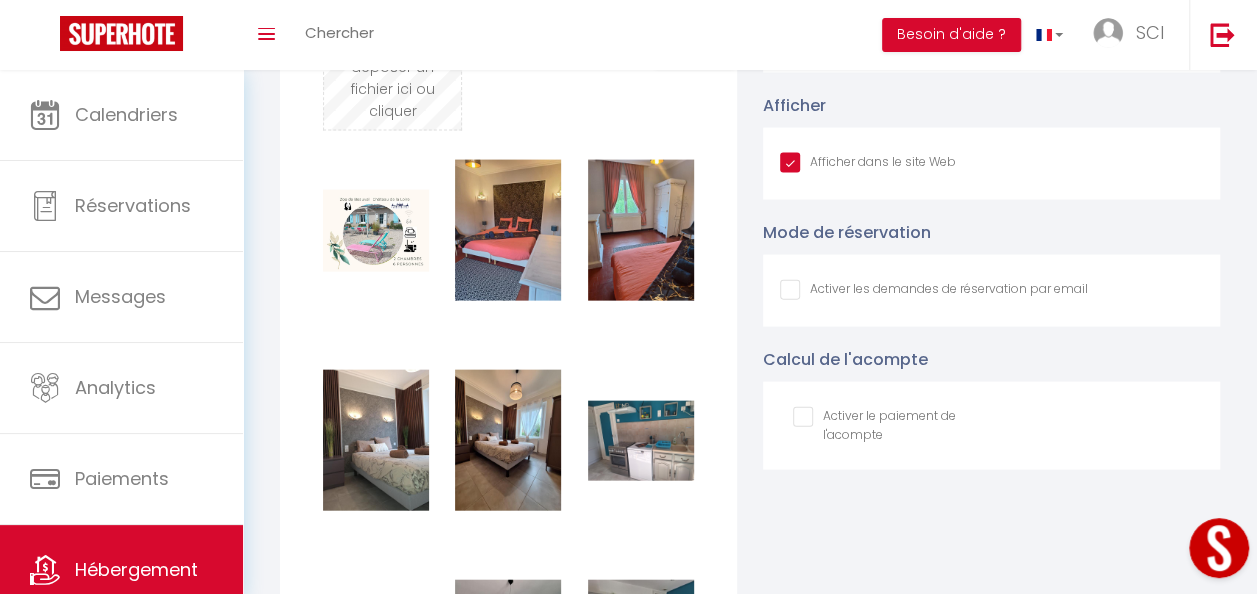 click at bounding box center [392, 51] 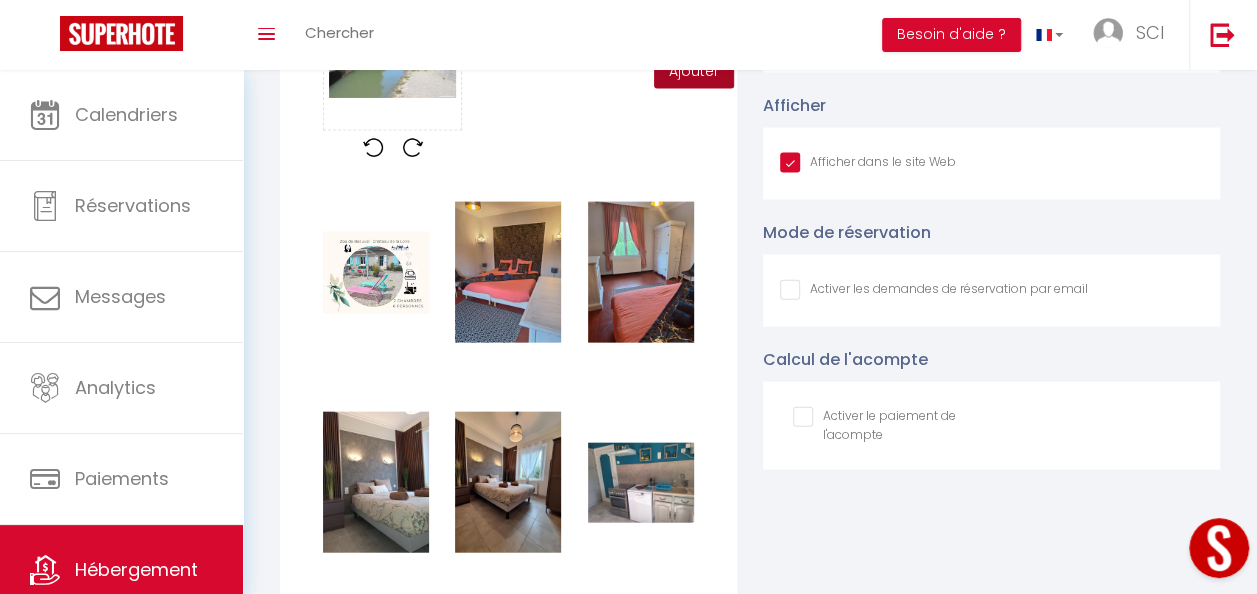 click on "Ajouter" at bounding box center [694, 72] 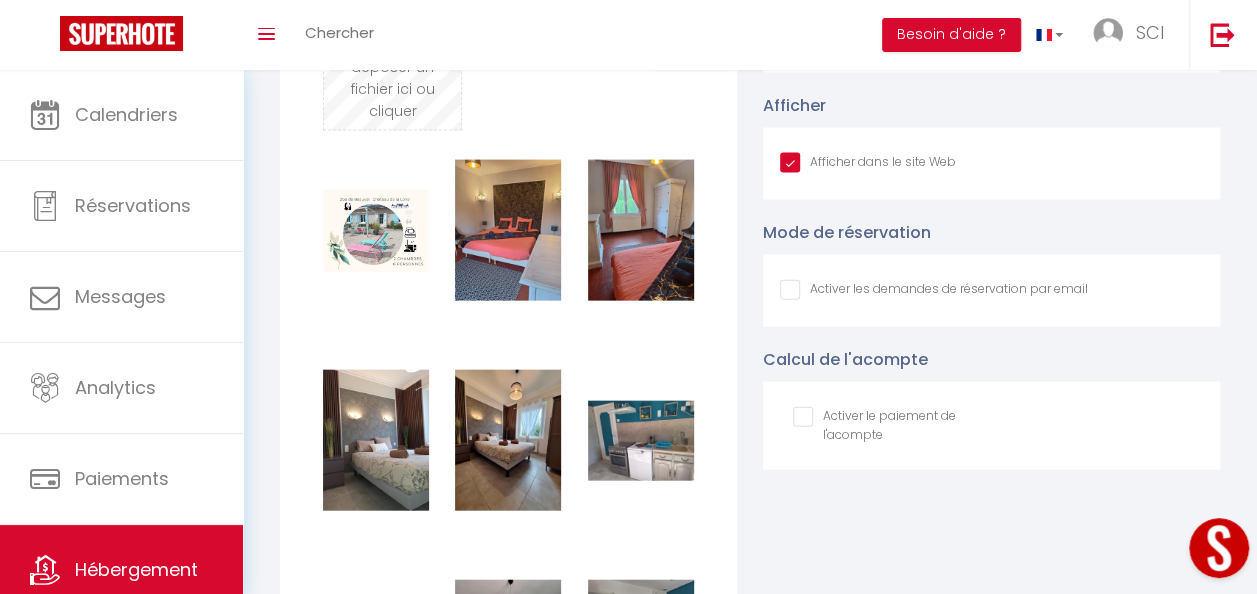 click at bounding box center [392, 51] 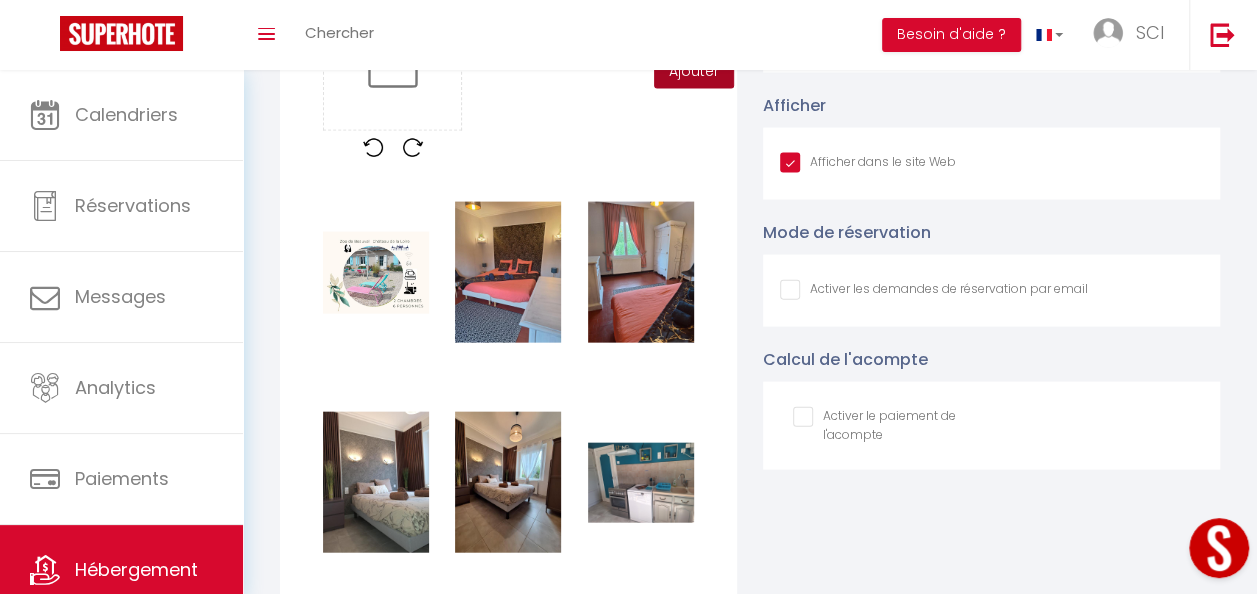 click on "Ajouter" at bounding box center (694, 72) 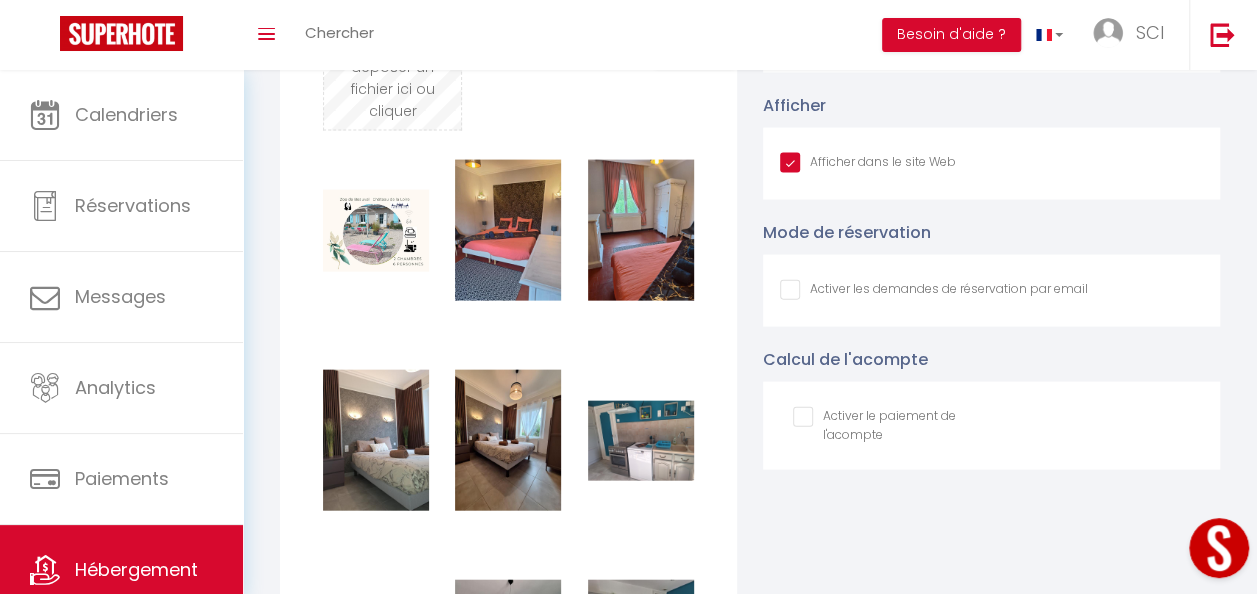 click at bounding box center (392, 51) 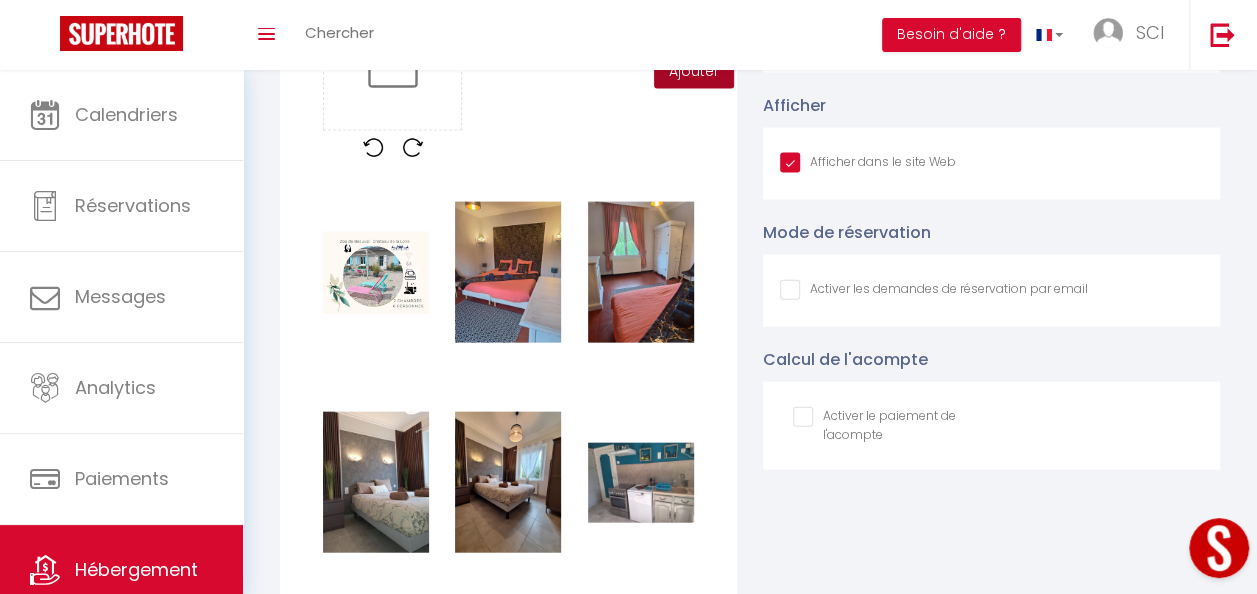 click on "Ajouter" at bounding box center (694, 72) 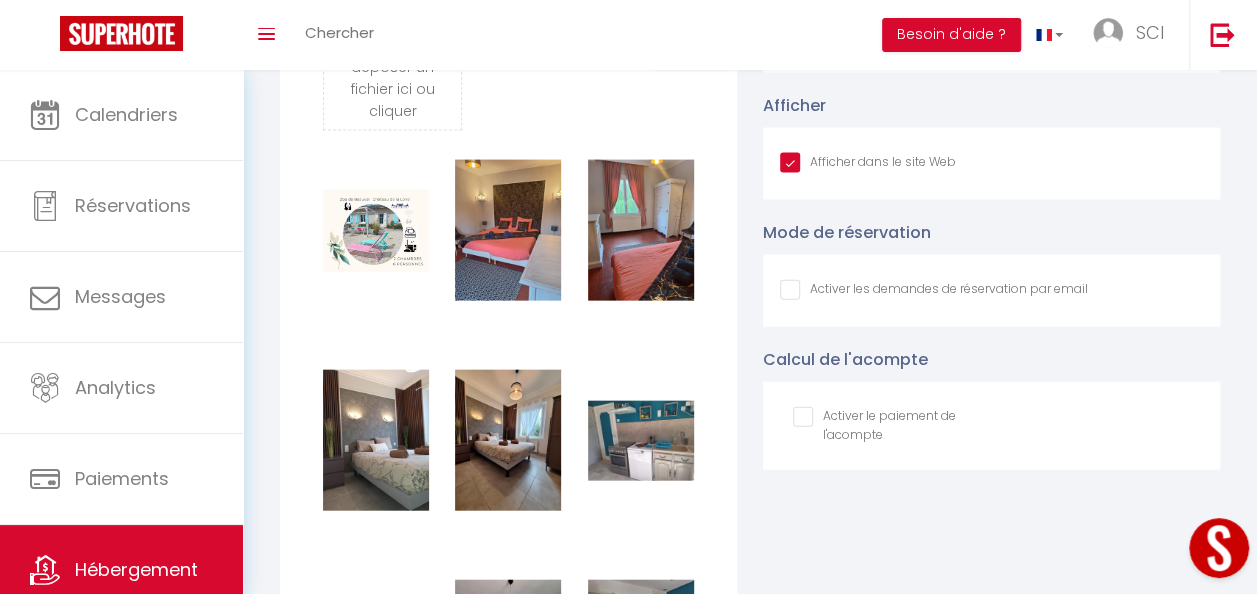 click on "Coordonnées GPS
Latitude
47.2805624
Longitude
1.573067   Afficher     Afficher dans le site Web   Mode de réservation     Activer les demandes de réservation par email   Calcul de l'acompte     Activer le paiement de l'acompte   Pourcent %   30" at bounding box center (991, 976) 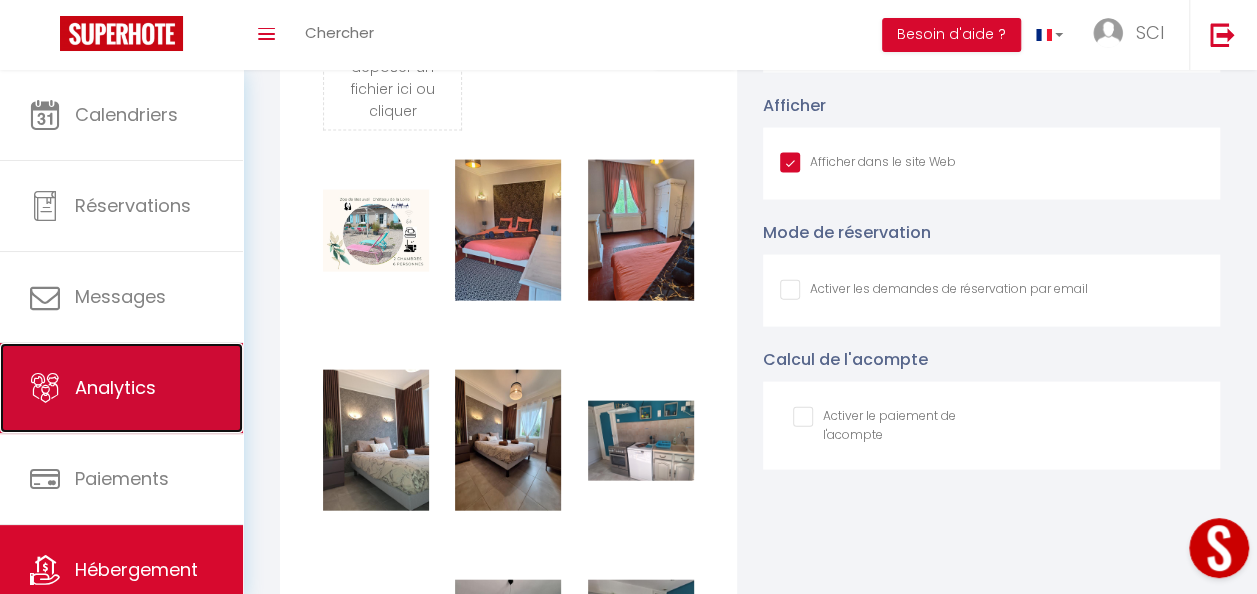 click on "Analytics" at bounding box center [121, 388] 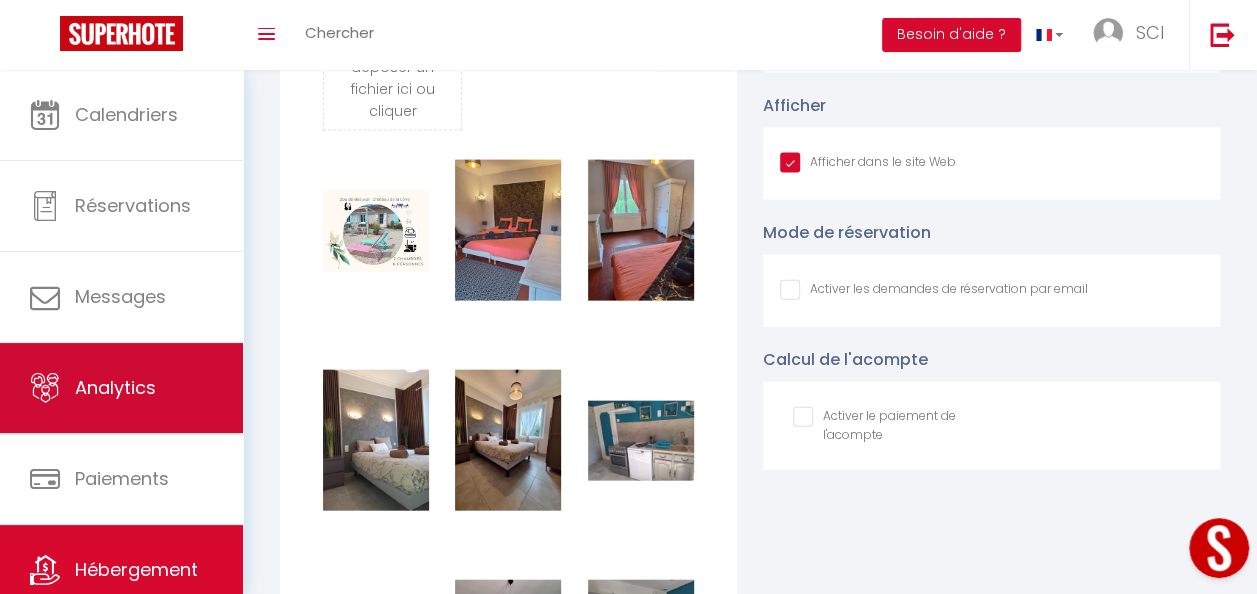 scroll, scrollTop: 0, scrollLeft: 0, axis: both 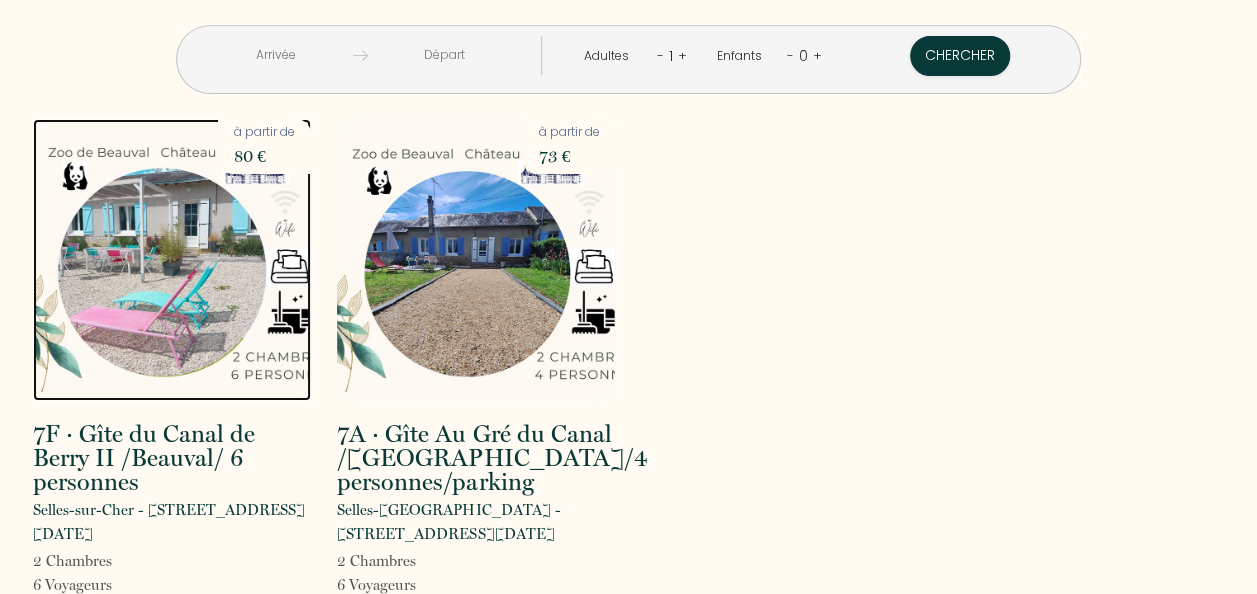 click at bounding box center (172, 260) 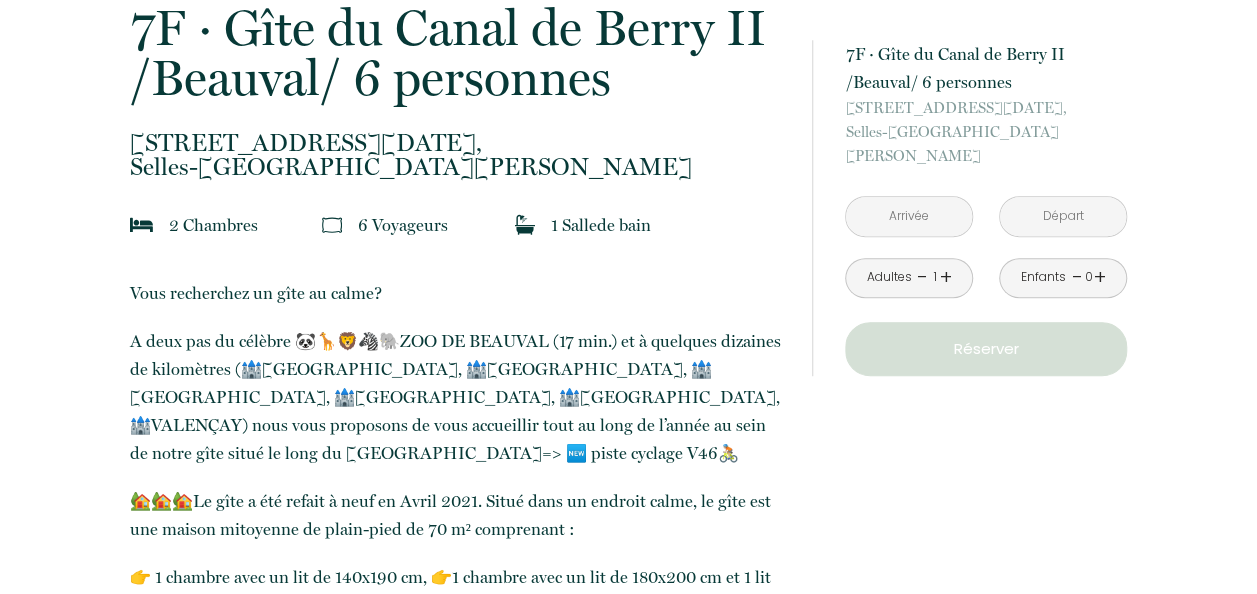 scroll, scrollTop: 0, scrollLeft: 0, axis: both 